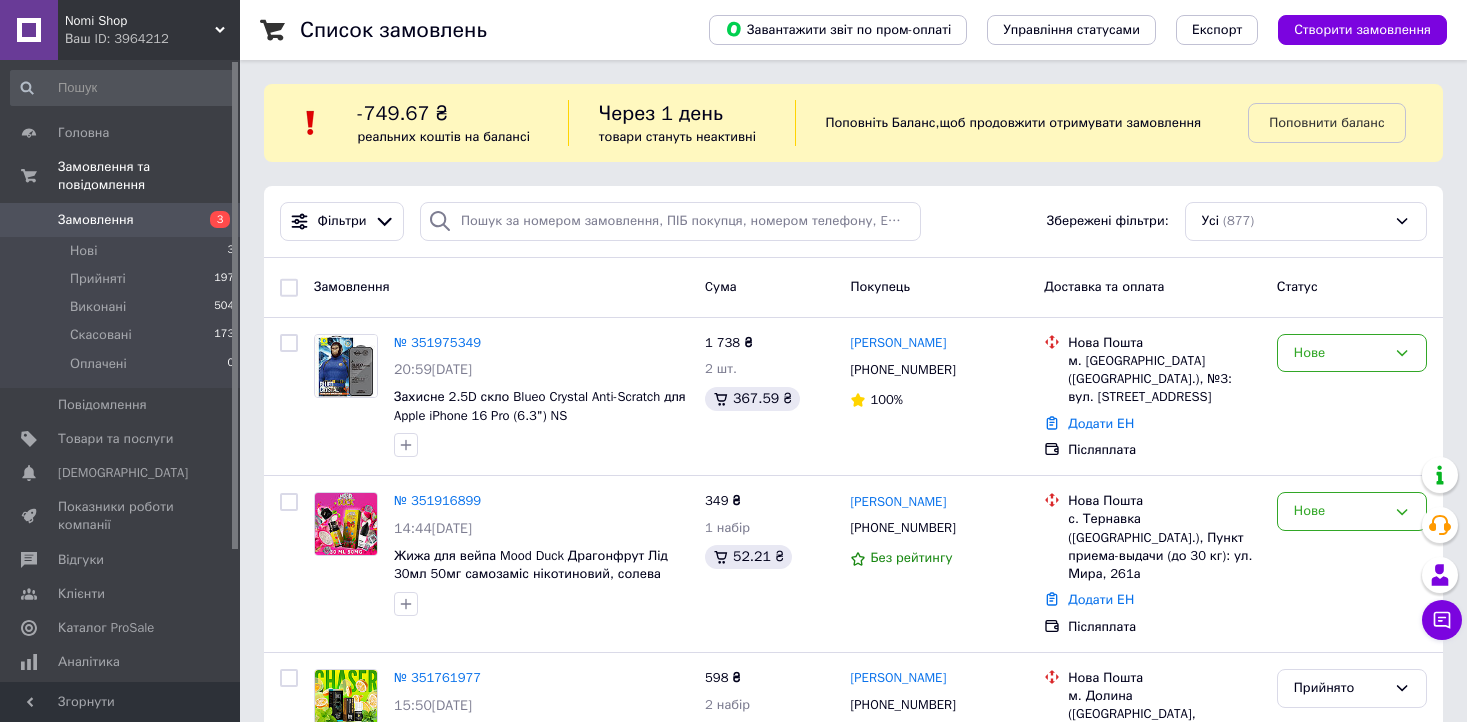 scroll, scrollTop: 0, scrollLeft: 0, axis: both 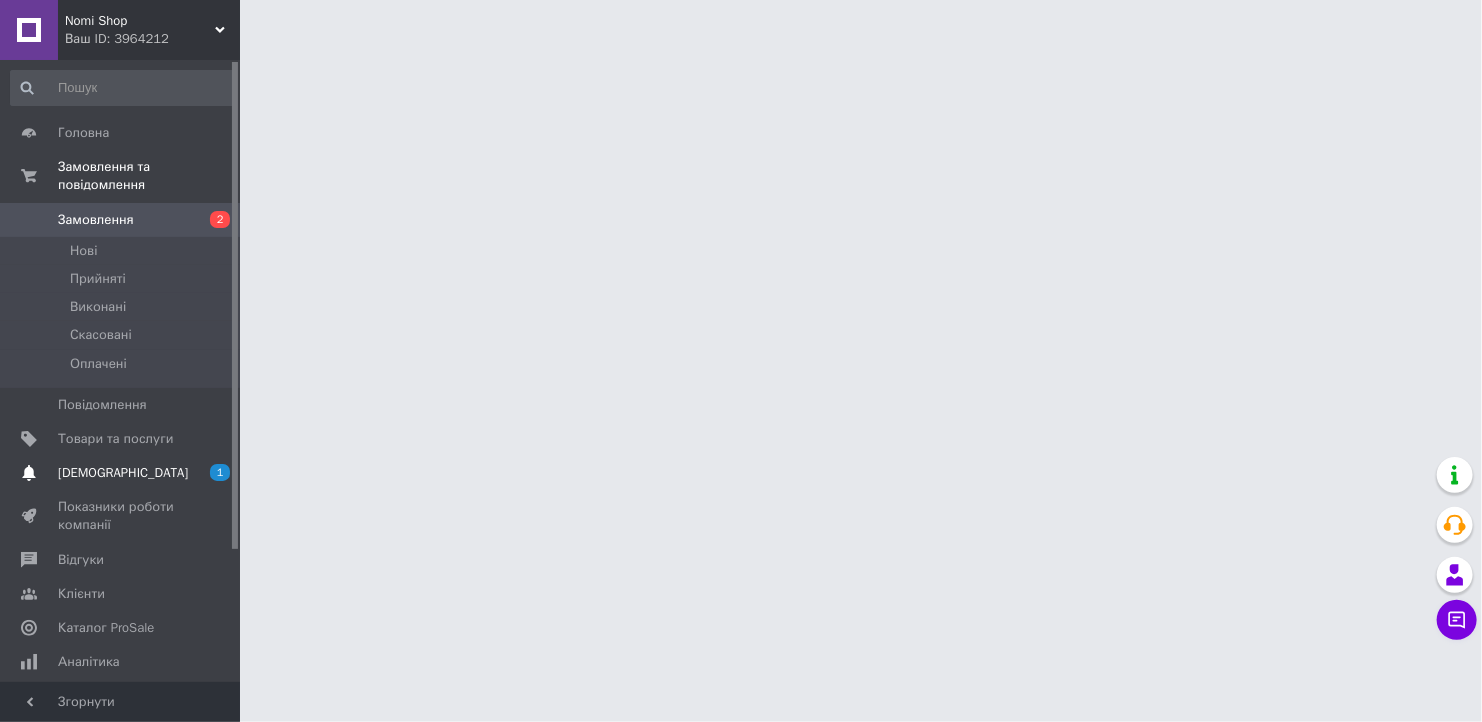 click on "[DEMOGRAPHIC_DATA]" at bounding box center (123, 473) 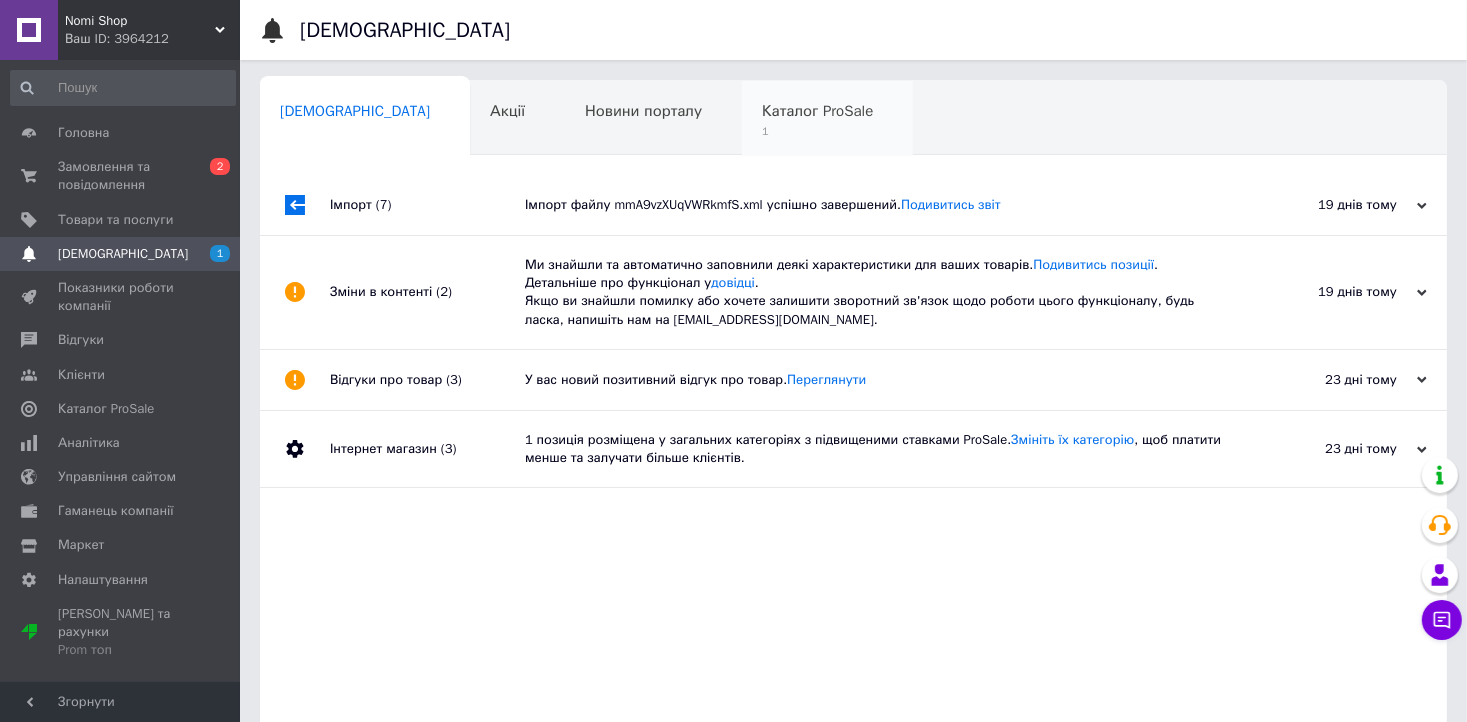click on "Каталог ProSale" at bounding box center [817, 111] 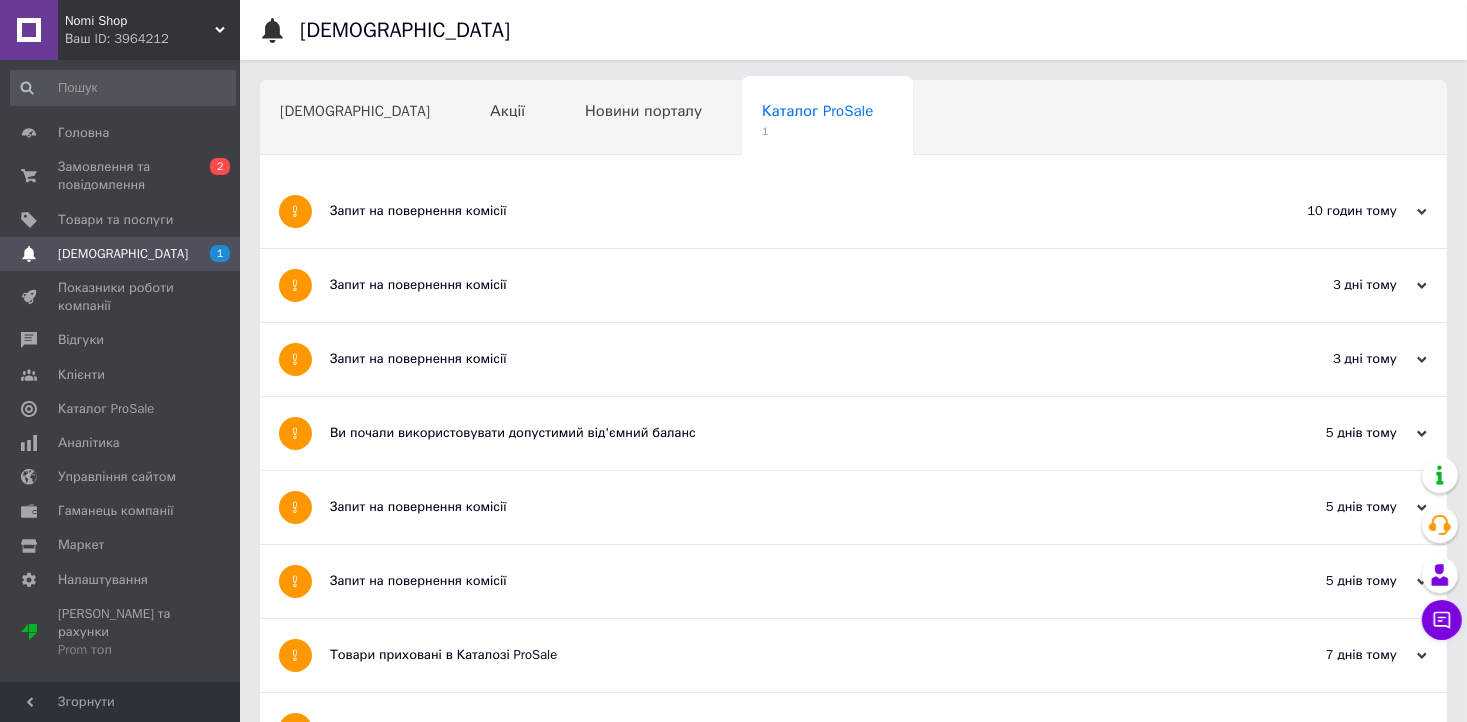 click on "Запит на повернення комісії" at bounding box center (778, 211) 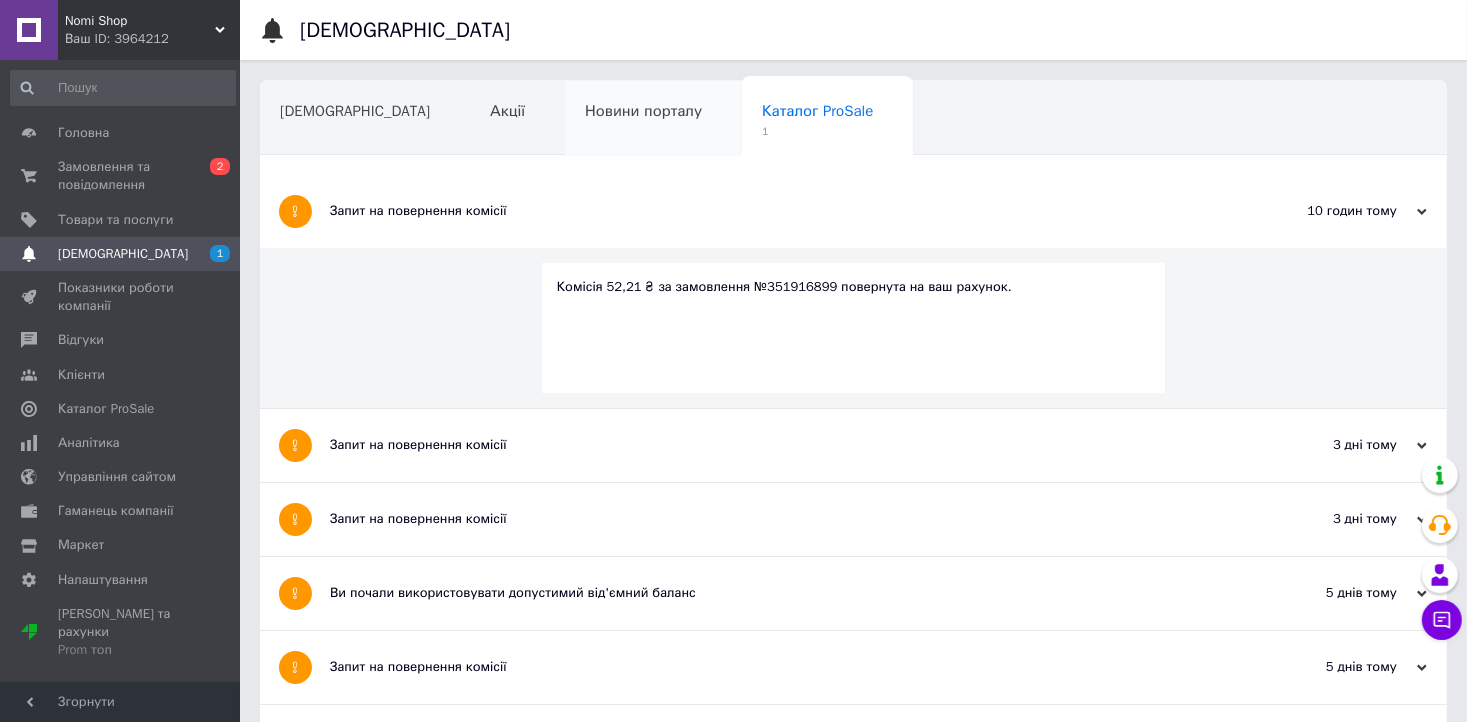 click on "Сповіщення Акції Новини порталу Каталог ProSale 1 Навчання та заходи Ok Відфільтровано...  Зберегти Нічого не знайдено Можливо, помилка у слові  або немає відповідностей за вашим запитом. Сповіщення Акції Новини порталу Каталог ProSale 1 Навчання та заходи :  Запит на повернення комісії 10 годин тому [DATE] Комісія 52,21 ₴ за замовлення №351916899 повернута на ваш рахунок. Запит на повернення комісії 3 дні тому [DATE] Запит на повернення комісії 3 дні тому [DATE] Ви почали використовувати допустимий від'ємний баланс 5 днів тому [DATE] Запит на повернення комісії 5 днів тому" at bounding box center [853, 1243] 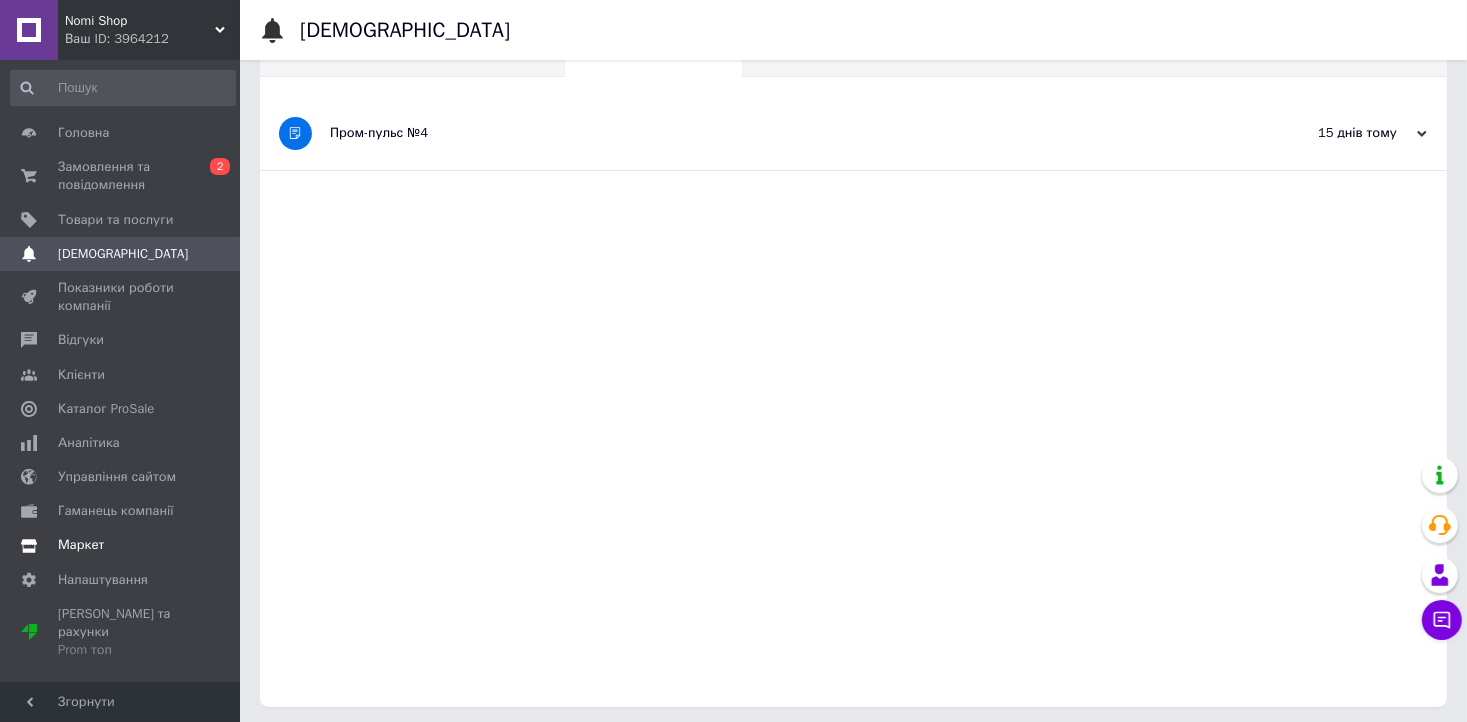 scroll, scrollTop: 82, scrollLeft: 0, axis: vertical 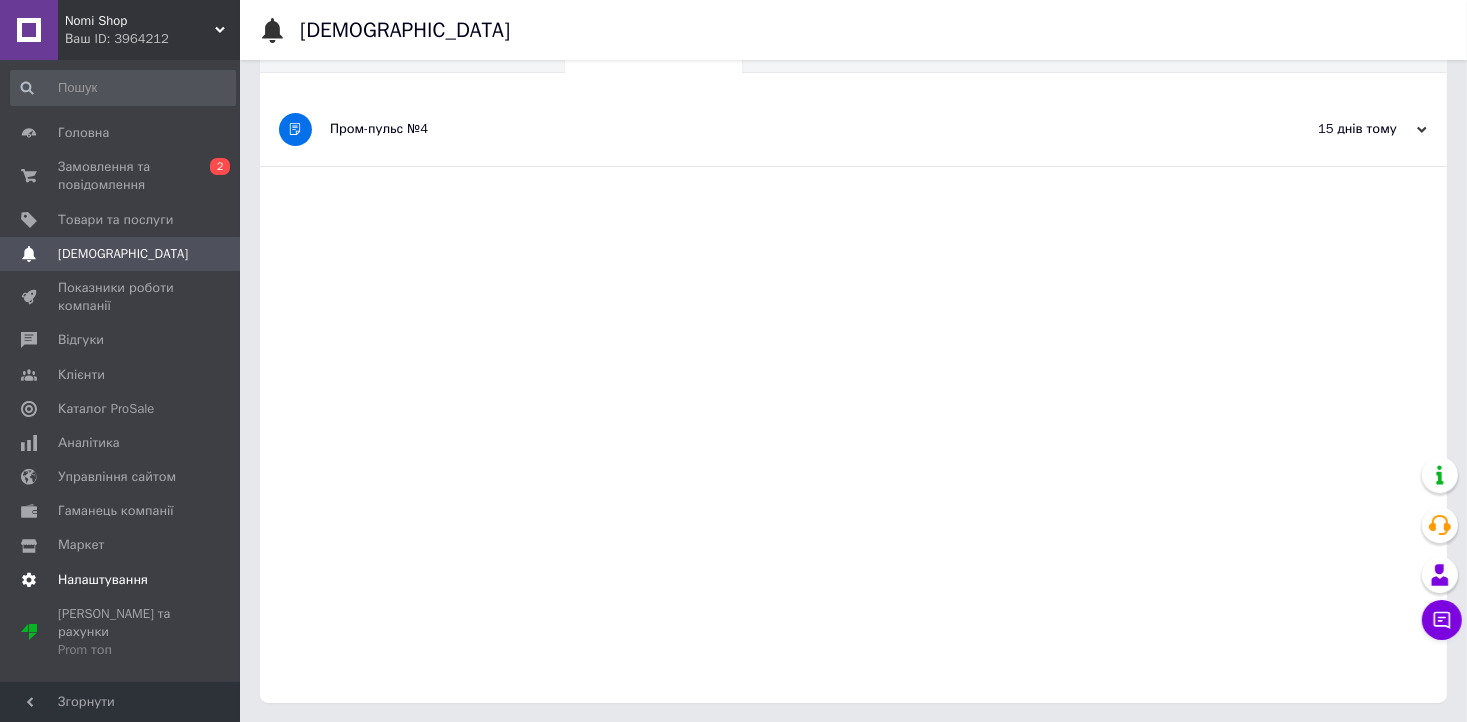 click on "Налаштування" at bounding box center [103, 580] 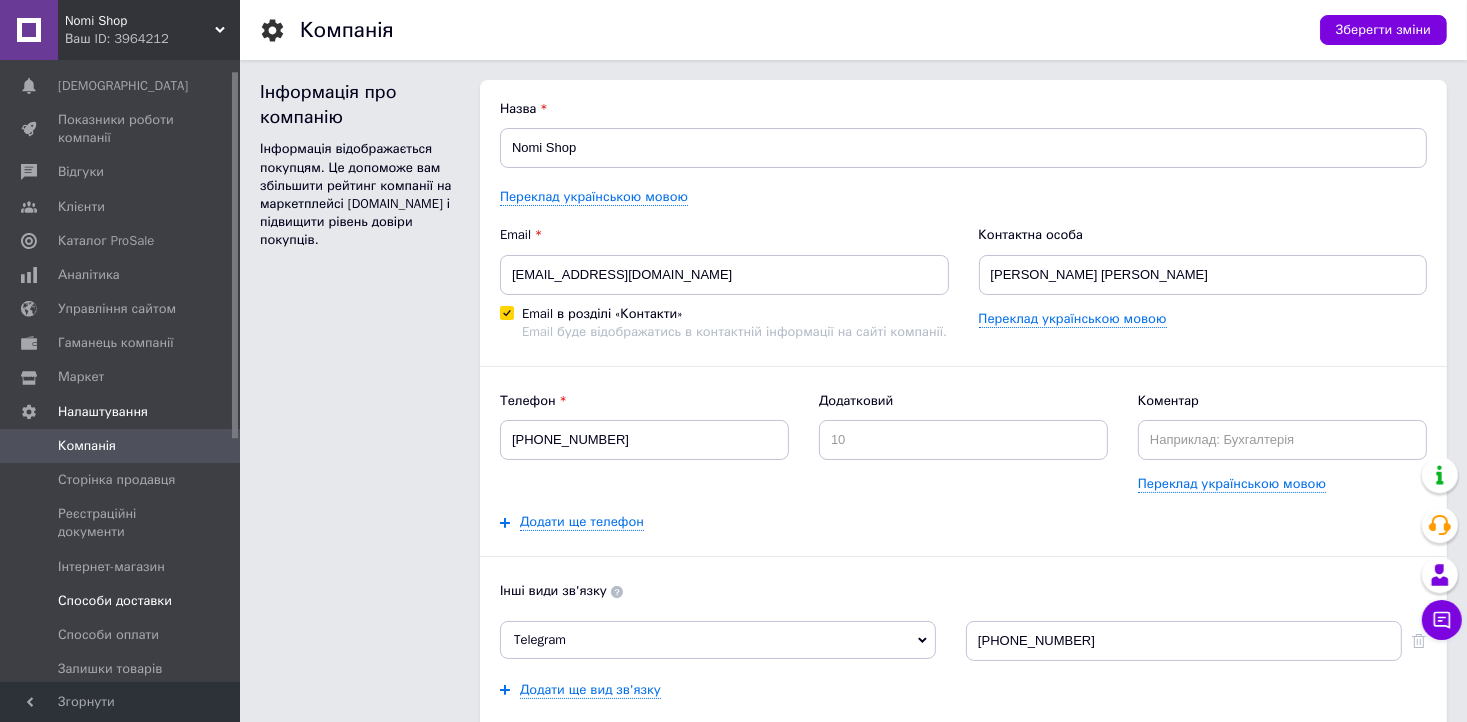 scroll, scrollTop: 0, scrollLeft: 0, axis: both 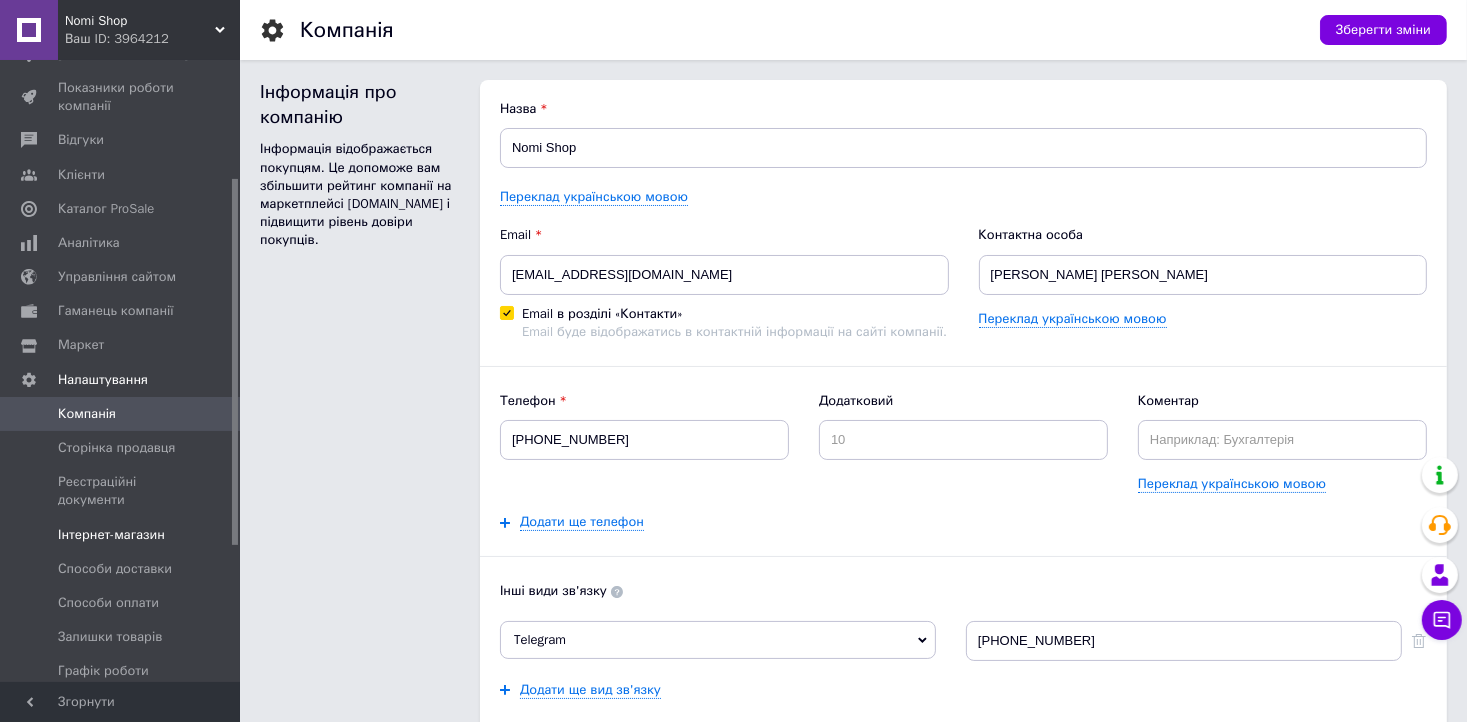 click on "Інтернет-магазин" at bounding box center [123, 535] 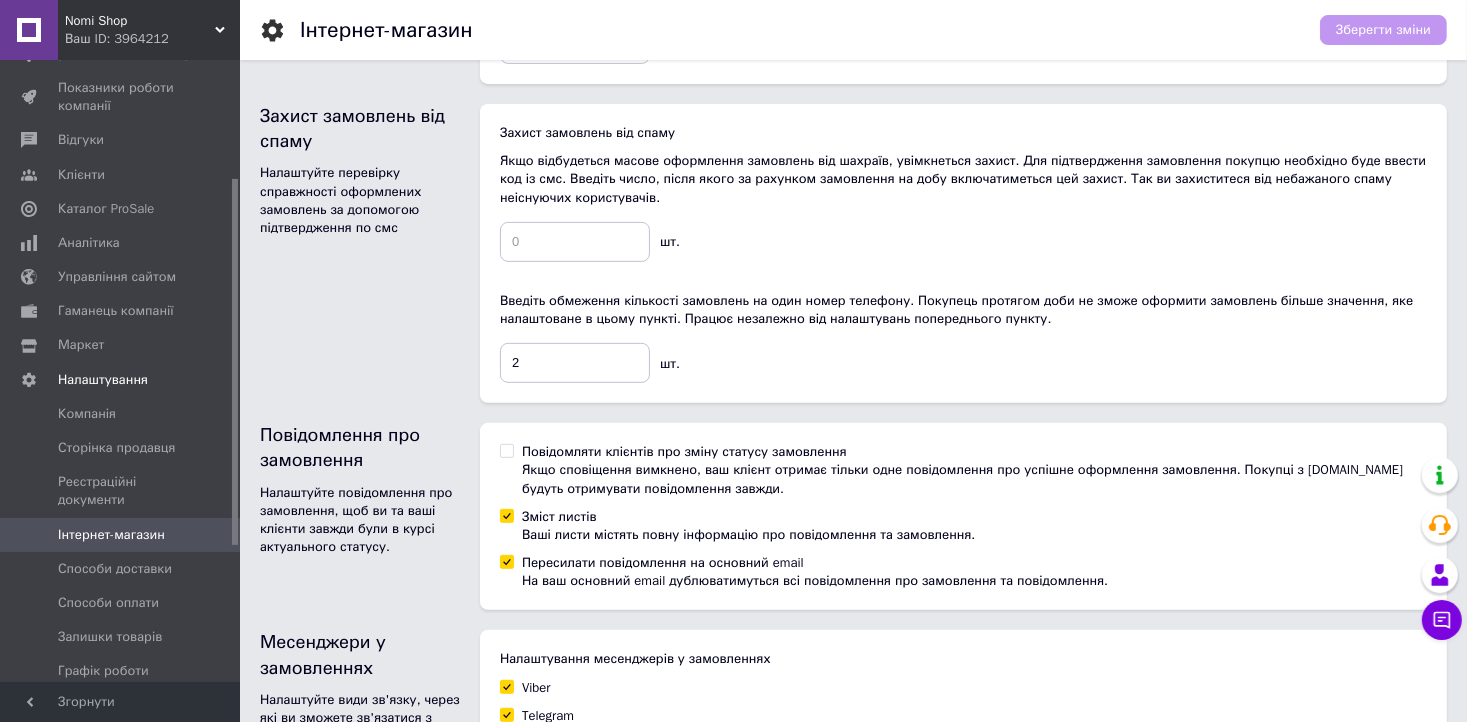 scroll, scrollTop: 800, scrollLeft: 0, axis: vertical 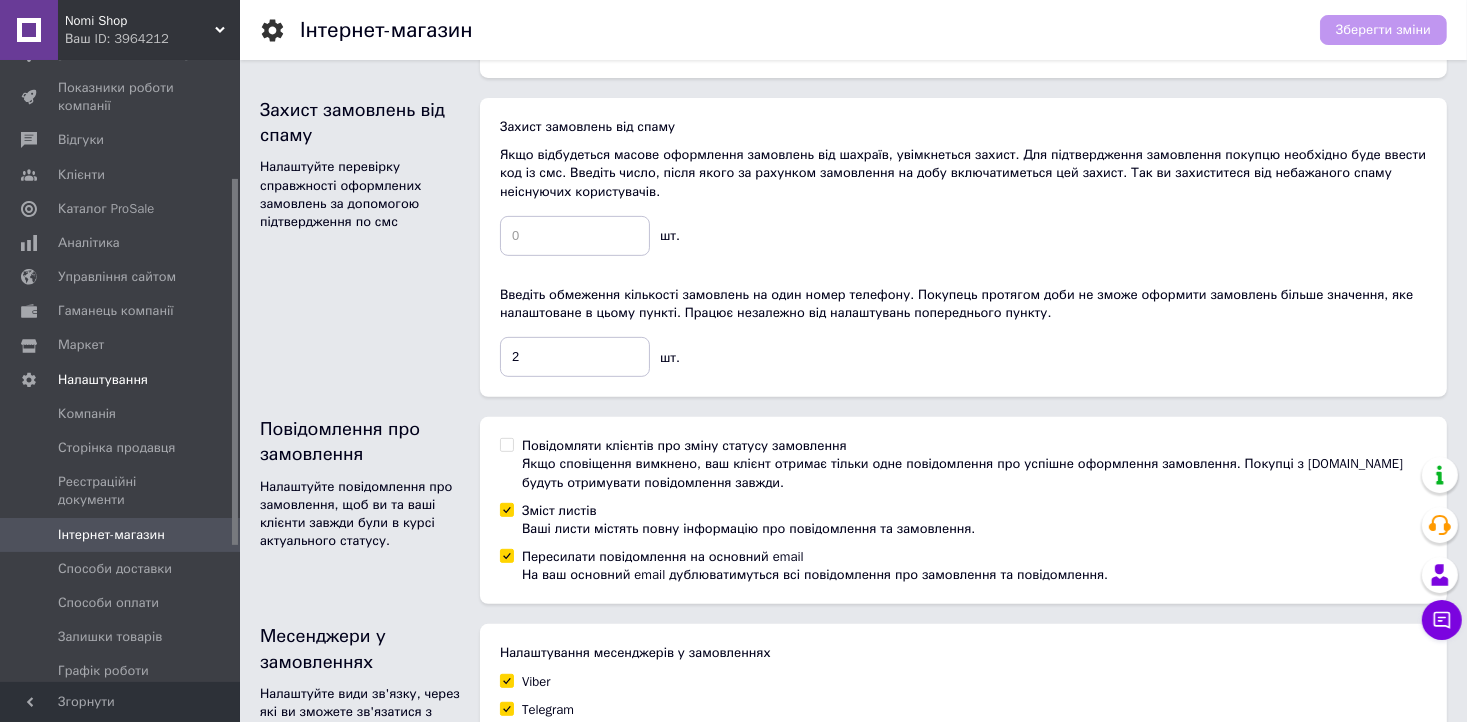 click on "Повідомляти клієнтів про зміну статусу замовлення Якщо сповіщення вимкнено, ваш клієнт отримає тільки одне повідомлення про
успішне оформлення замовлення. Покупці з [DOMAIN_NAME] будуть отримувати повідомлення завжди." at bounding box center (506, 444) 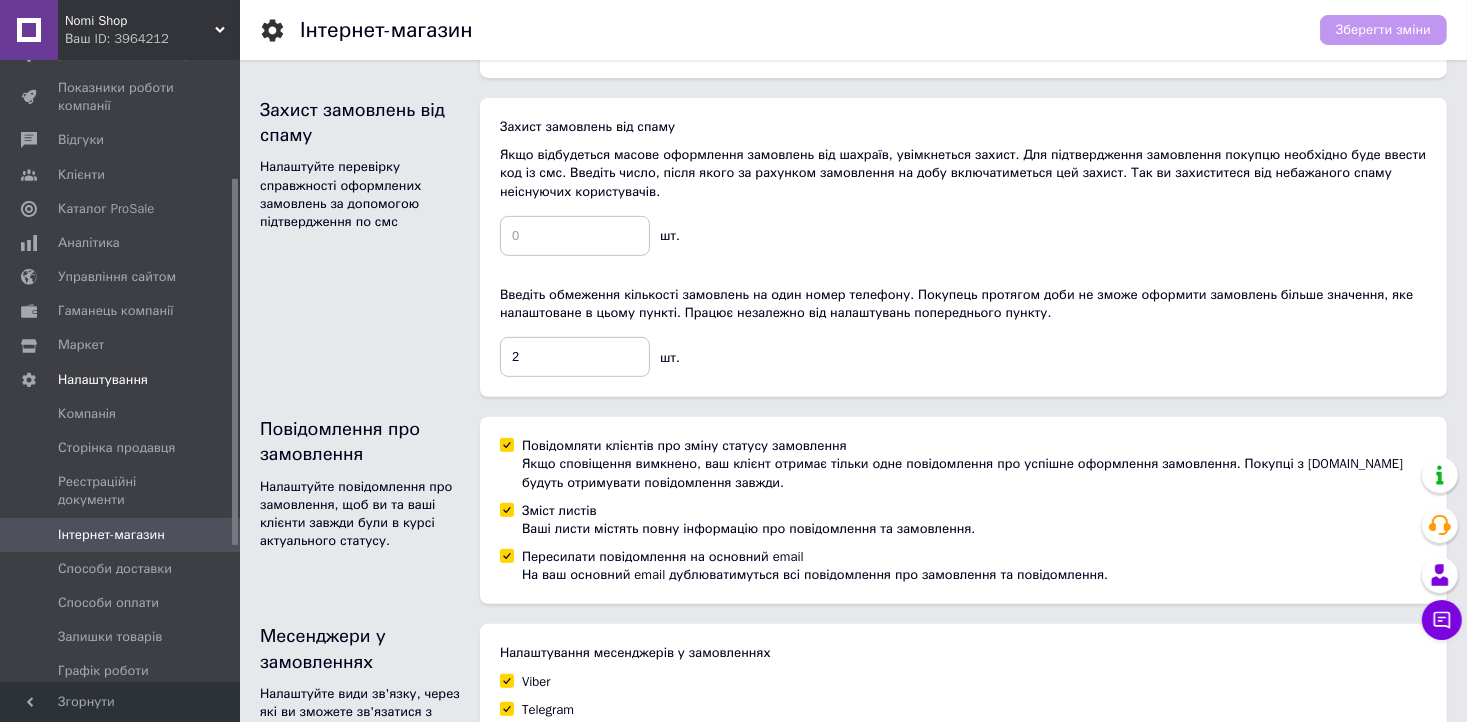 checkbox on "true" 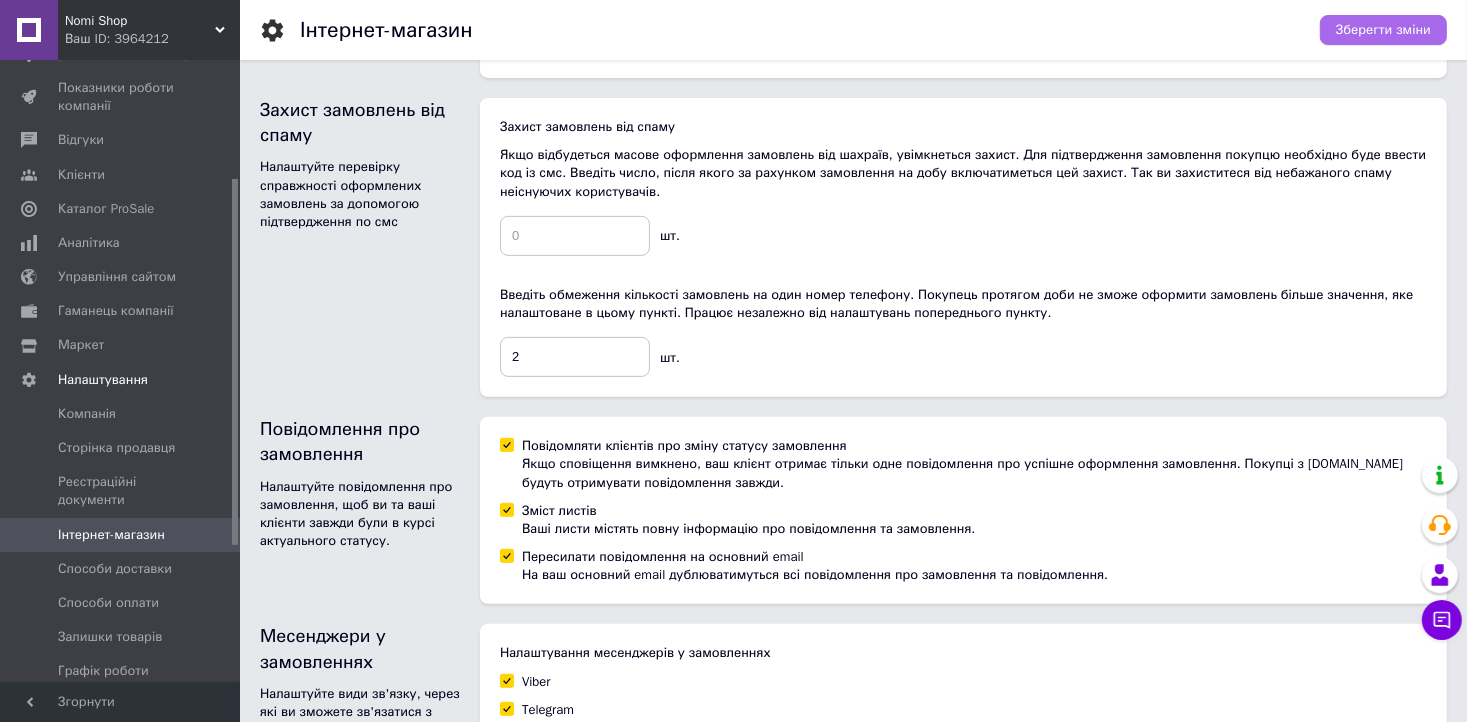 click on "Зберегти зміни" at bounding box center [1383, 30] 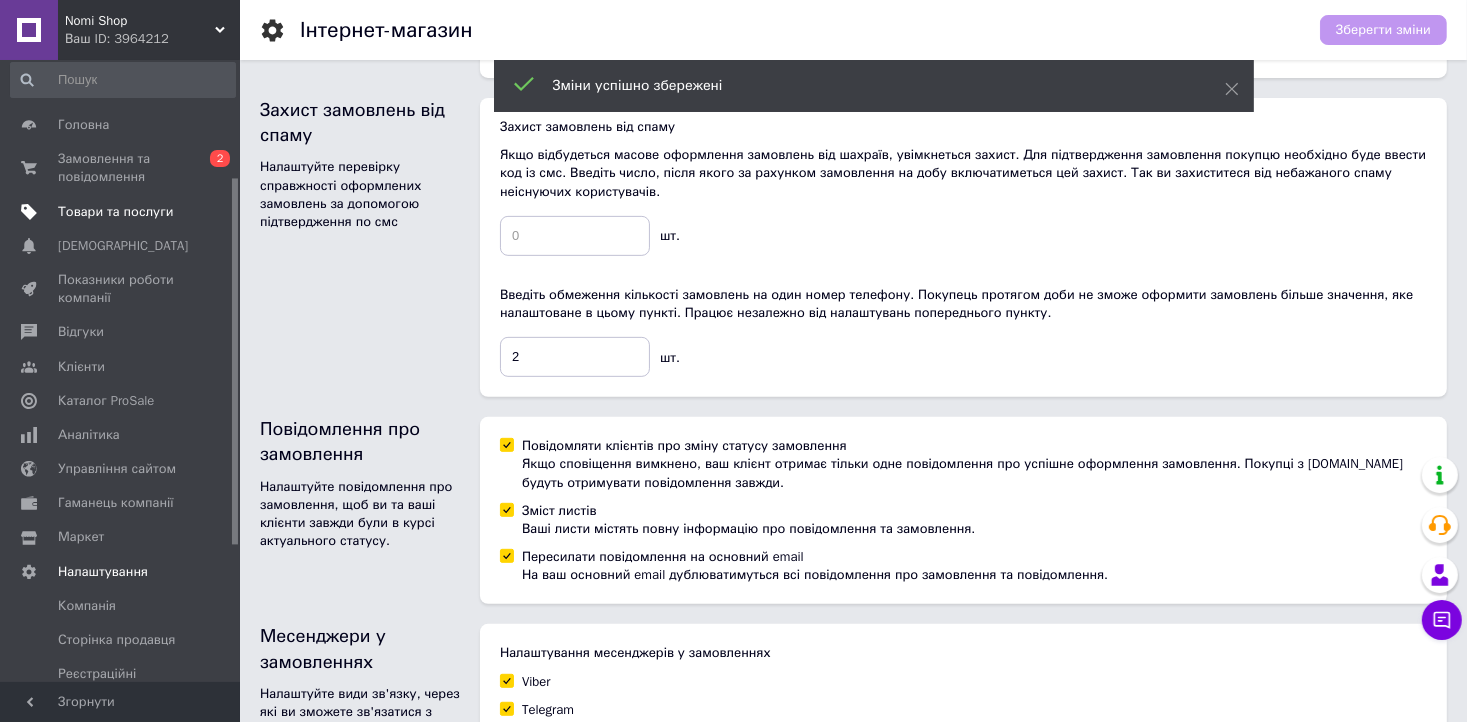 scroll, scrollTop: 0, scrollLeft: 0, axis: both 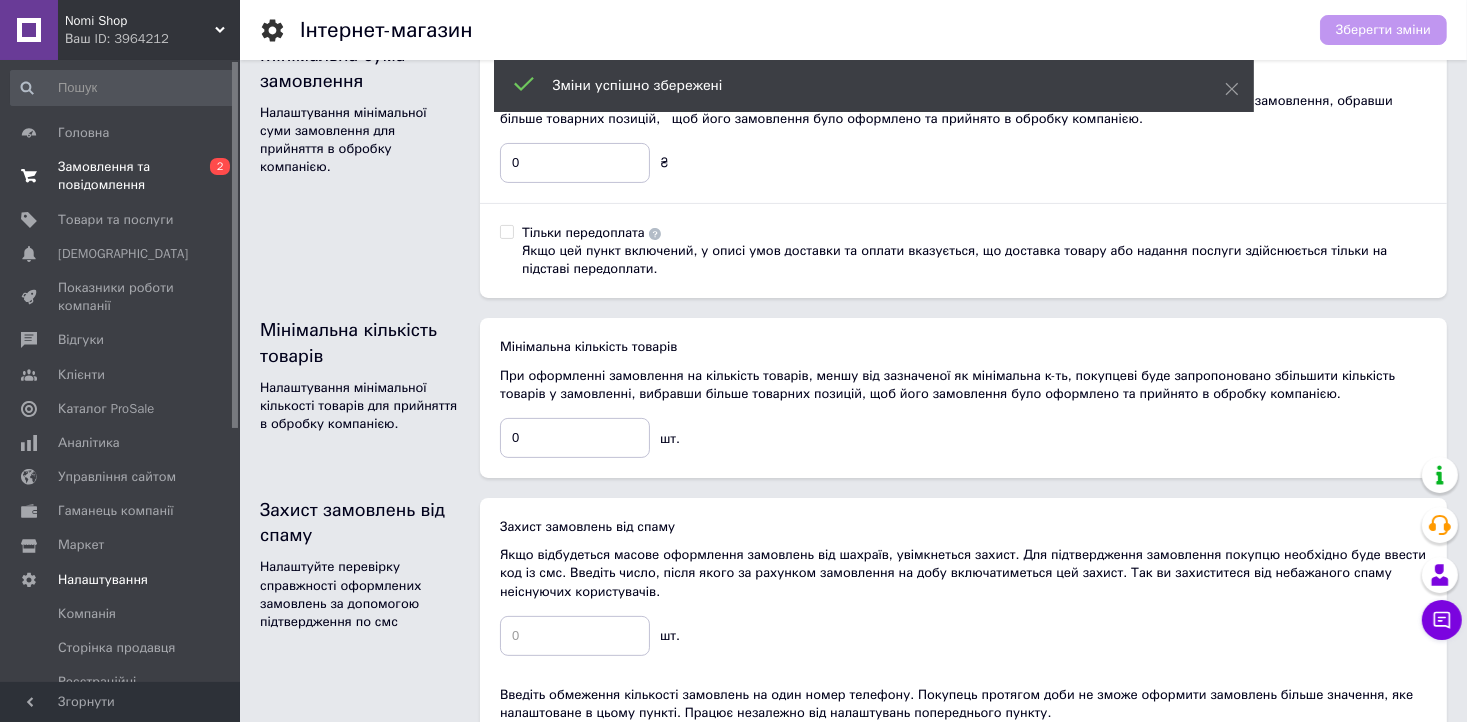 click on "Замовлення та повідомлення" at bounding box center (121, 176) 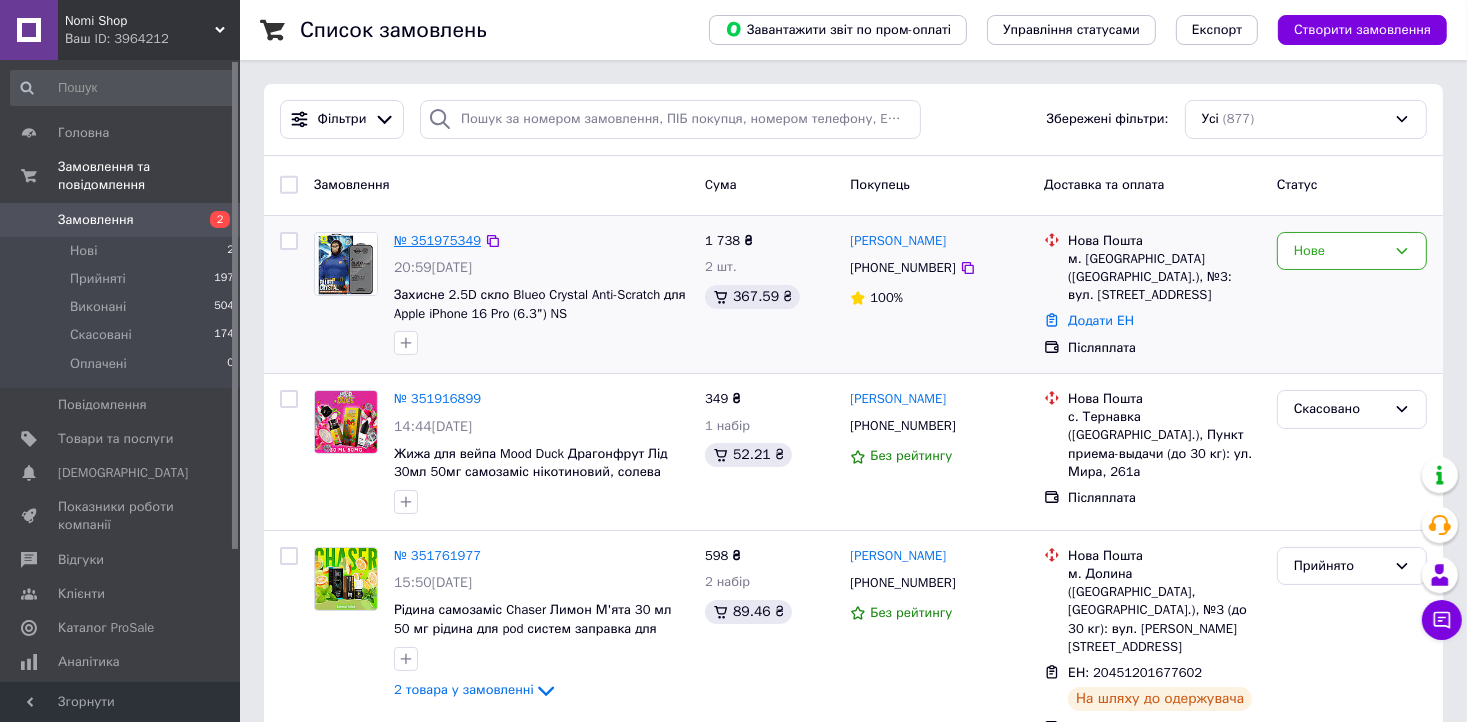 click on "№ 351975349" at bounding box center [437, 240] 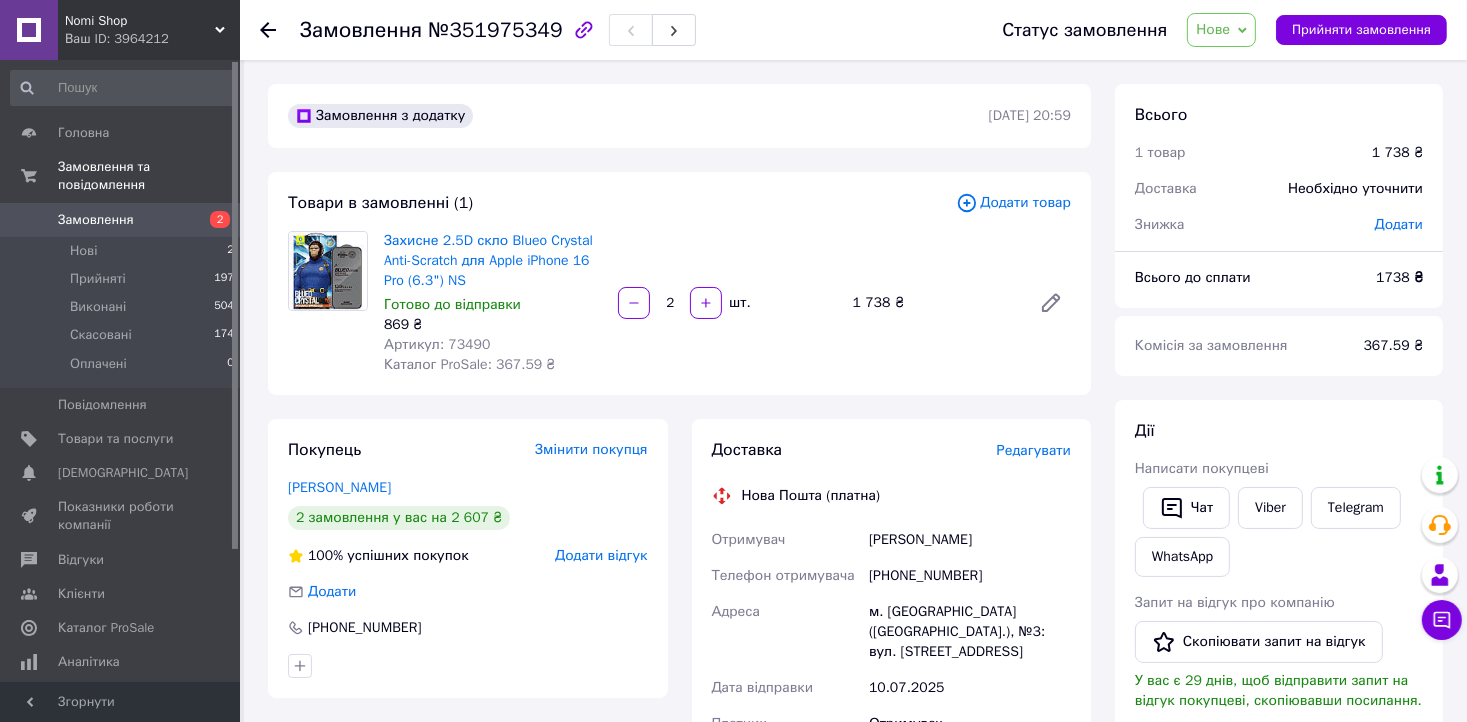 click on "Артикул: 73490" at bounding box center (437, 344) 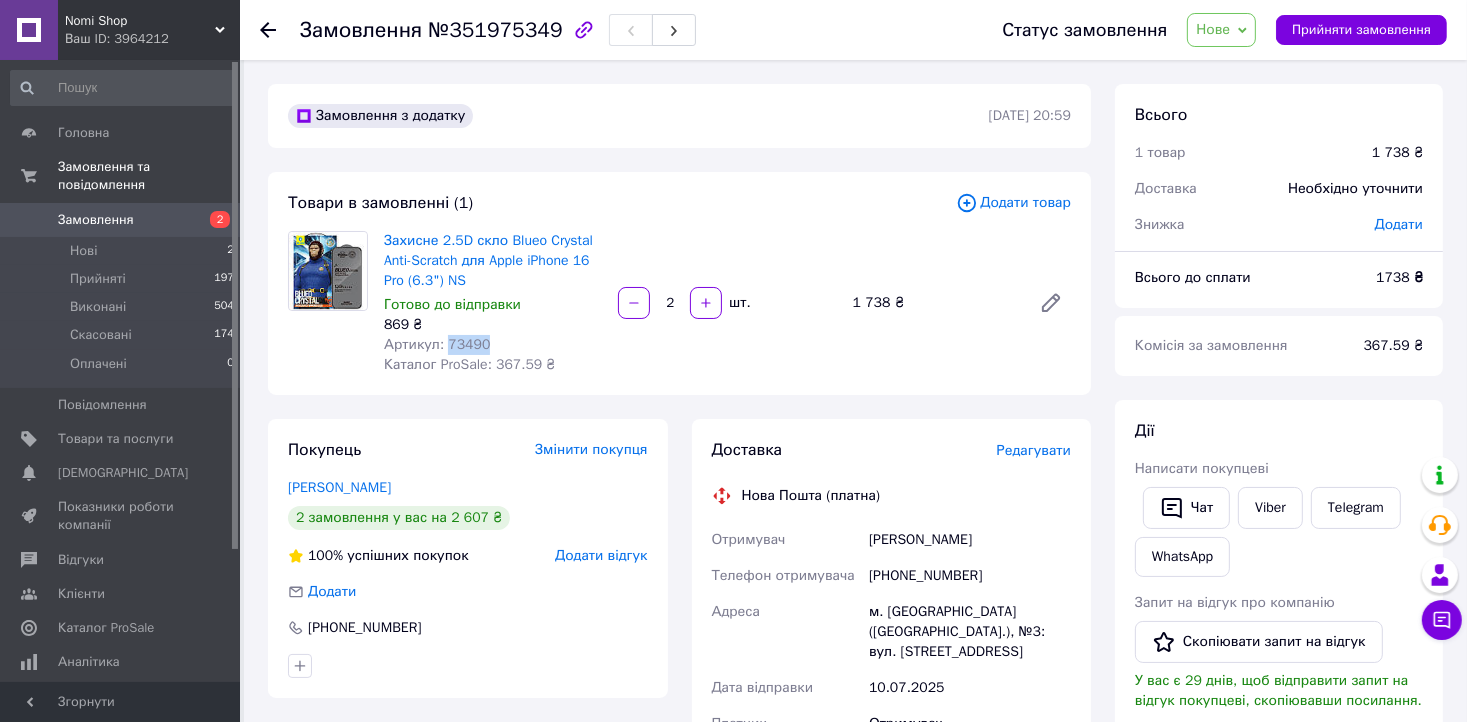 click on "Артикул: 73490" at bounding box center (437, 344) 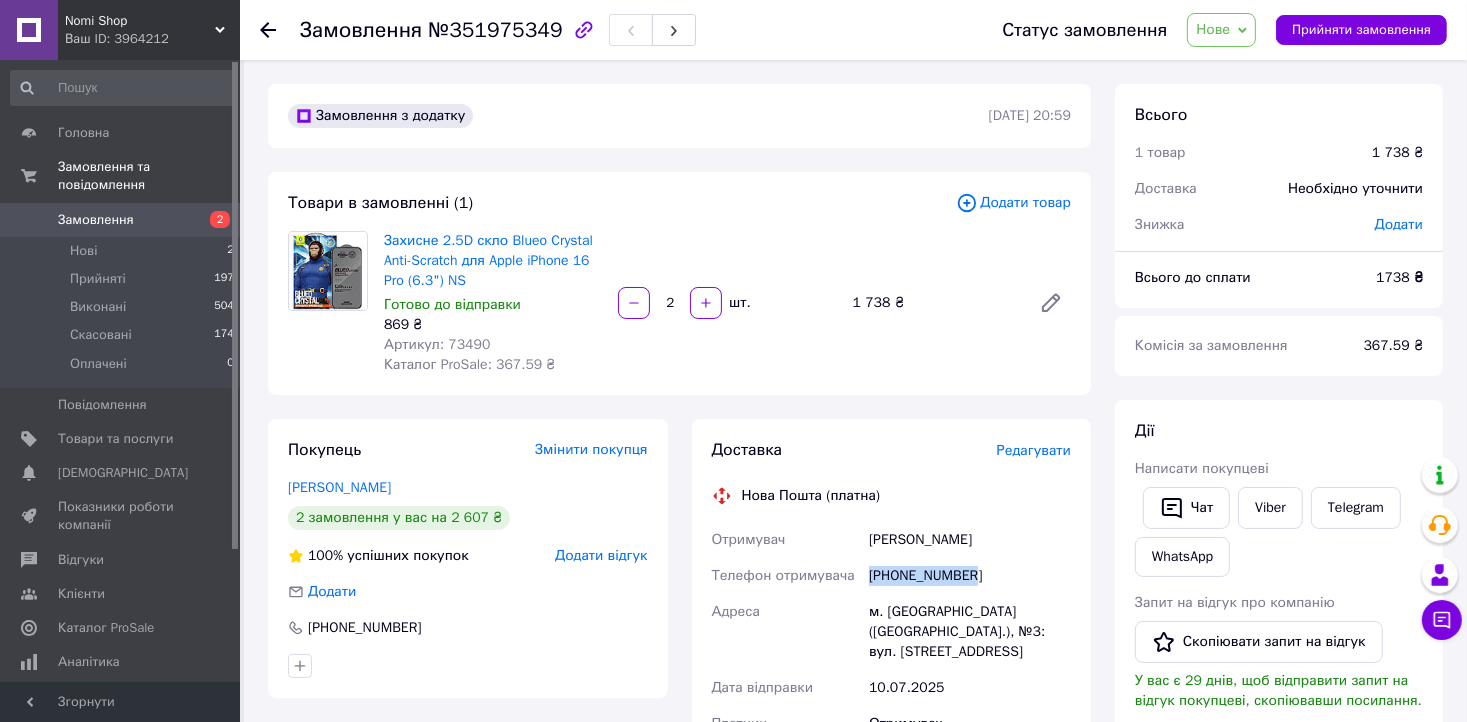 drag, startPoint x: 975, startPoint y: 573, endPoint x: 868, endPoint y: 578, distance: 107.11676 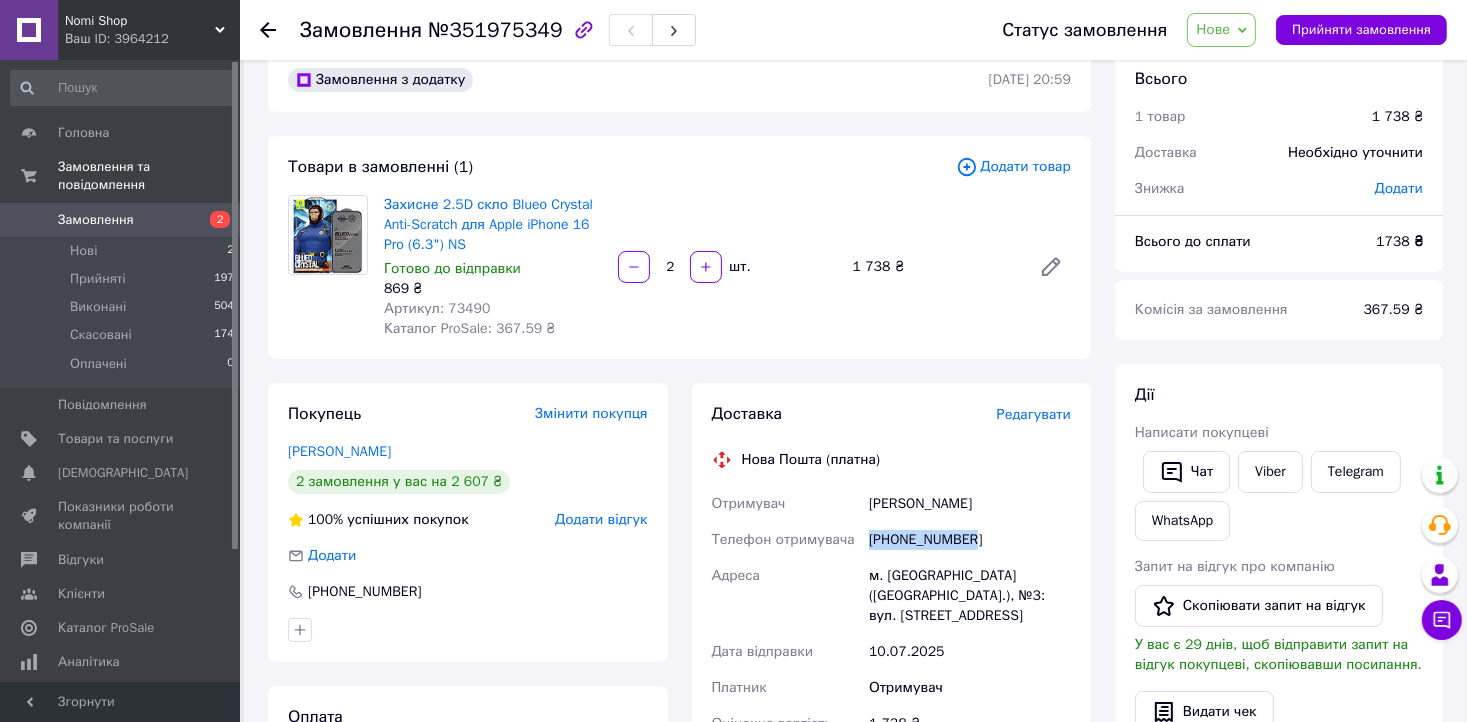 scroll, scrollTop: 0, scrollLeft: 0, axis: both 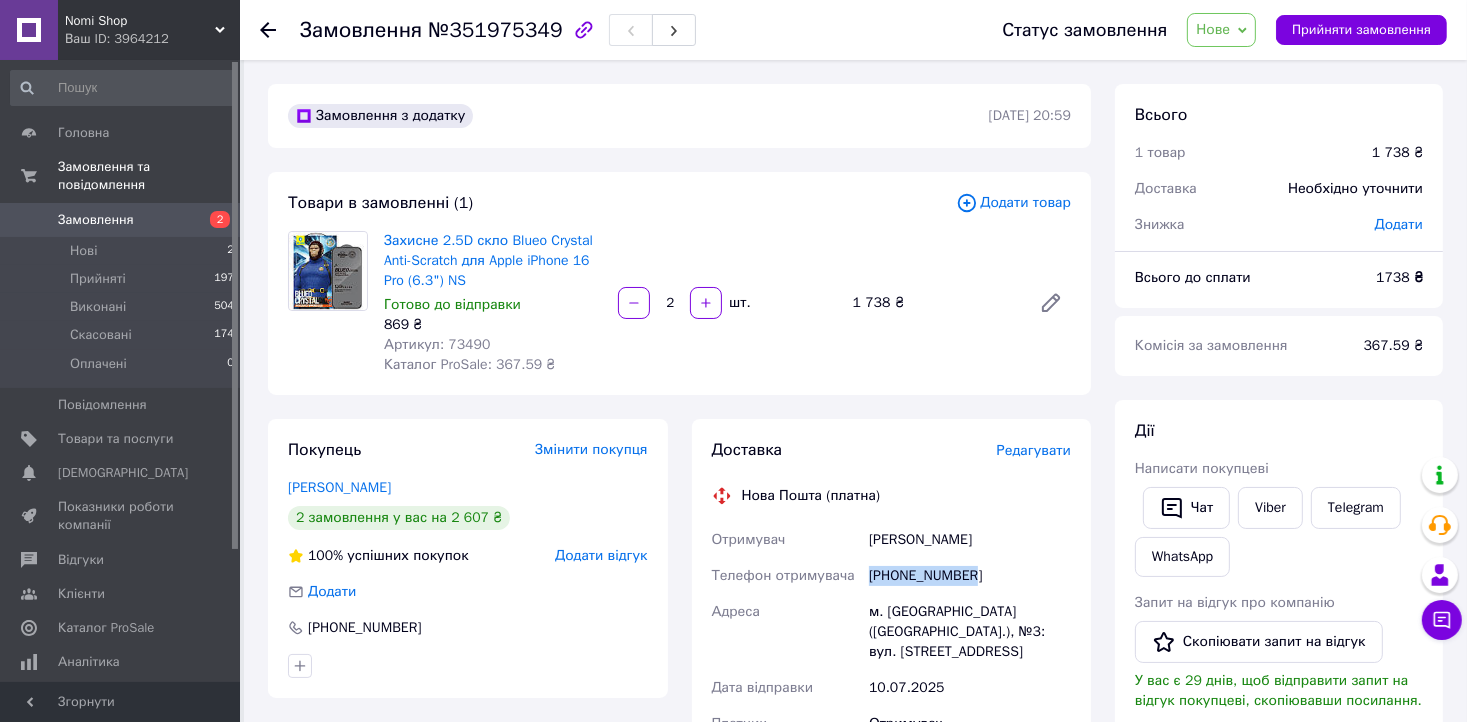click on "2" at bounding box center (212, 220) 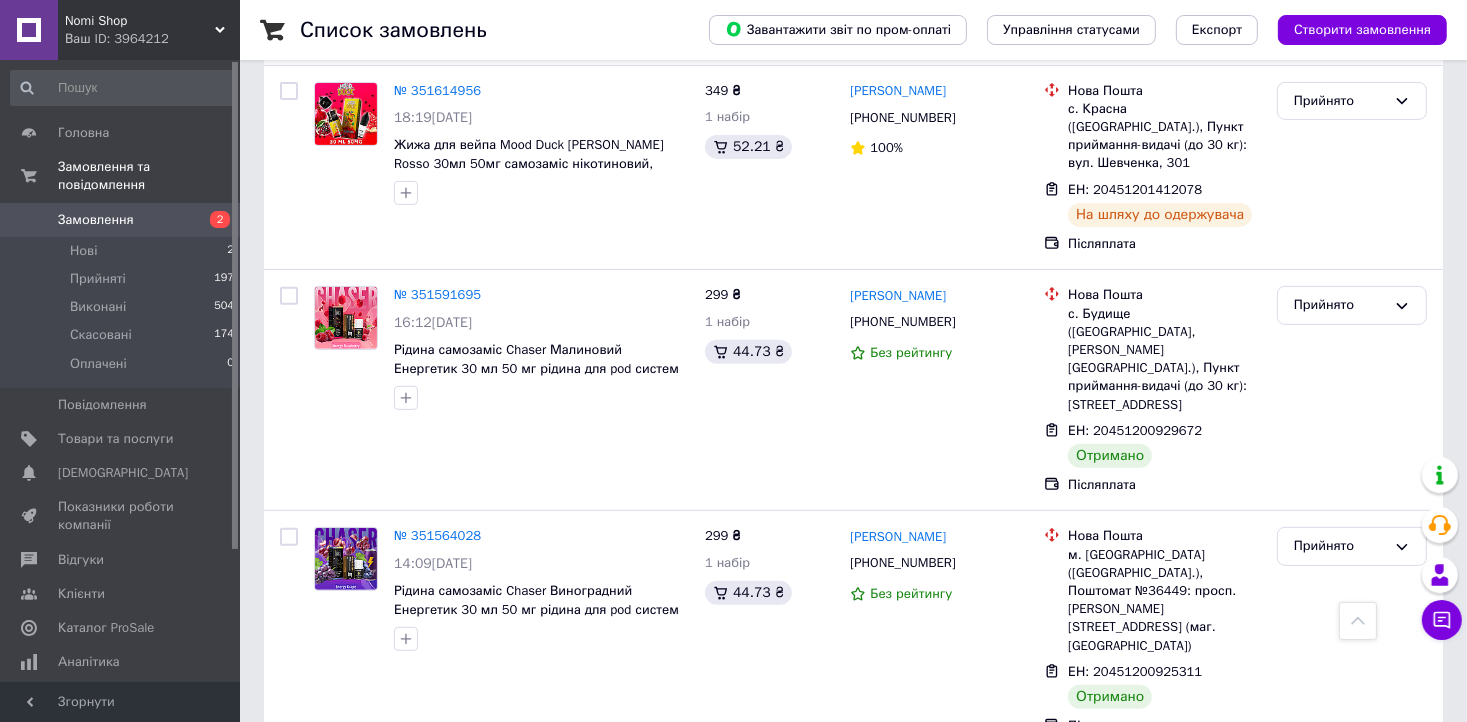 scroll, scrollTop: 700, scrollLeft: 0, axis: vertical 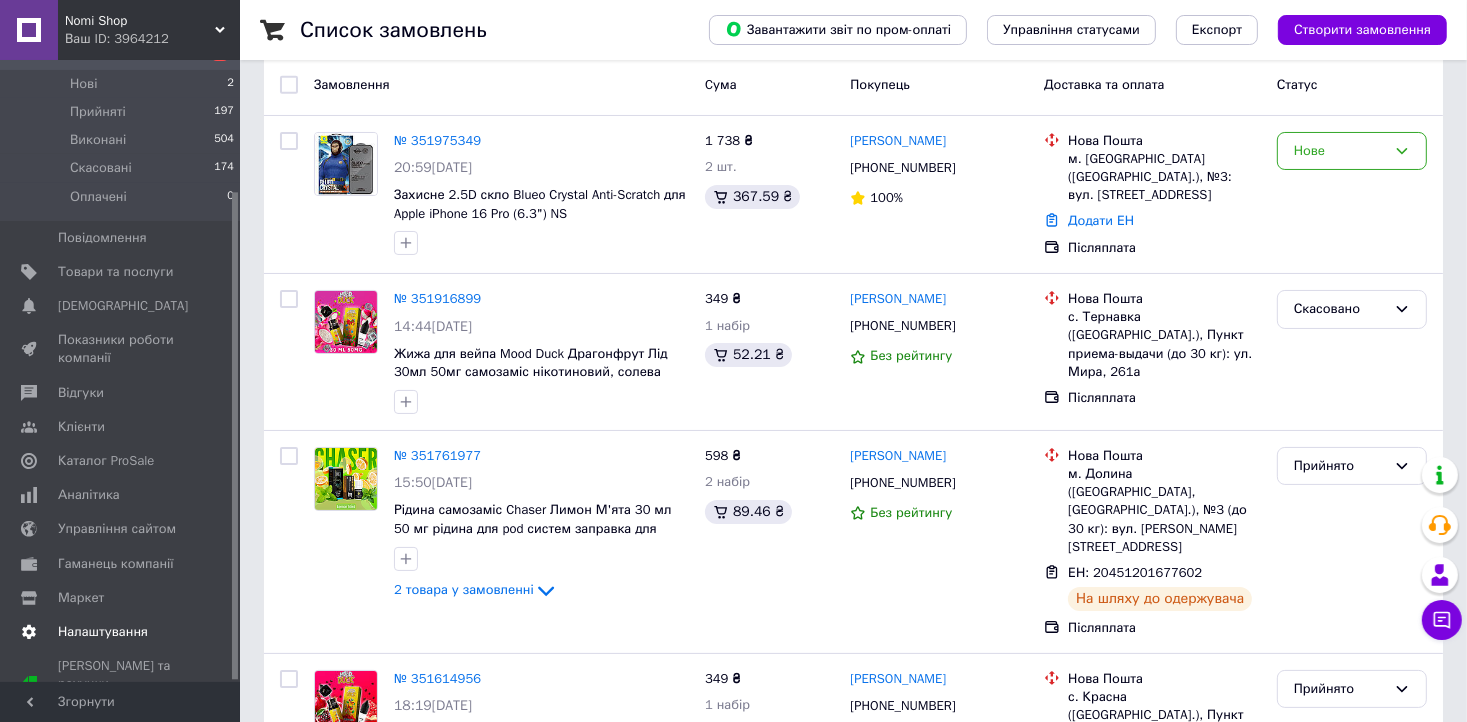 click on "Налаштування" at bounding box center (103, 632) 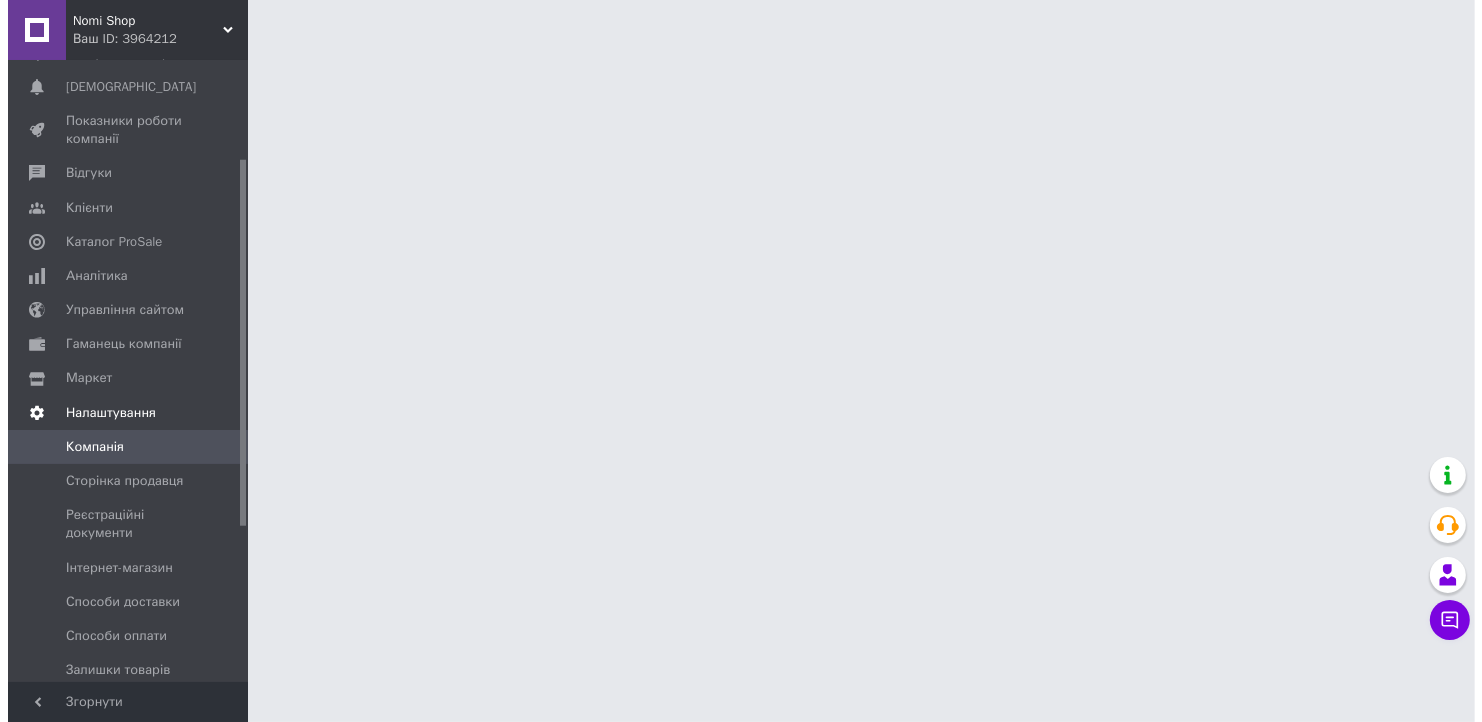 scroll, scrollTop: 0, scrollLeft: 0, axis: both 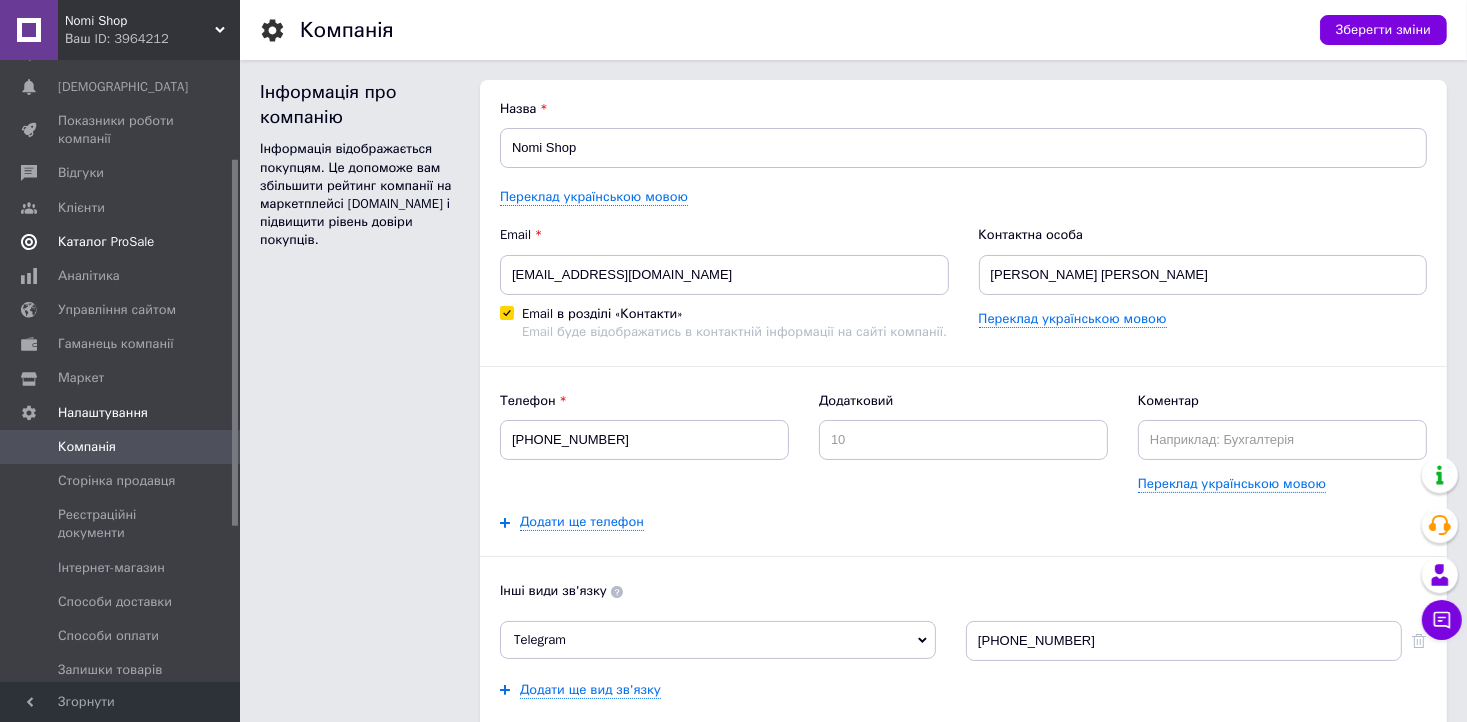 click on "Каталог ProSale" at bounding box center (106, 242) 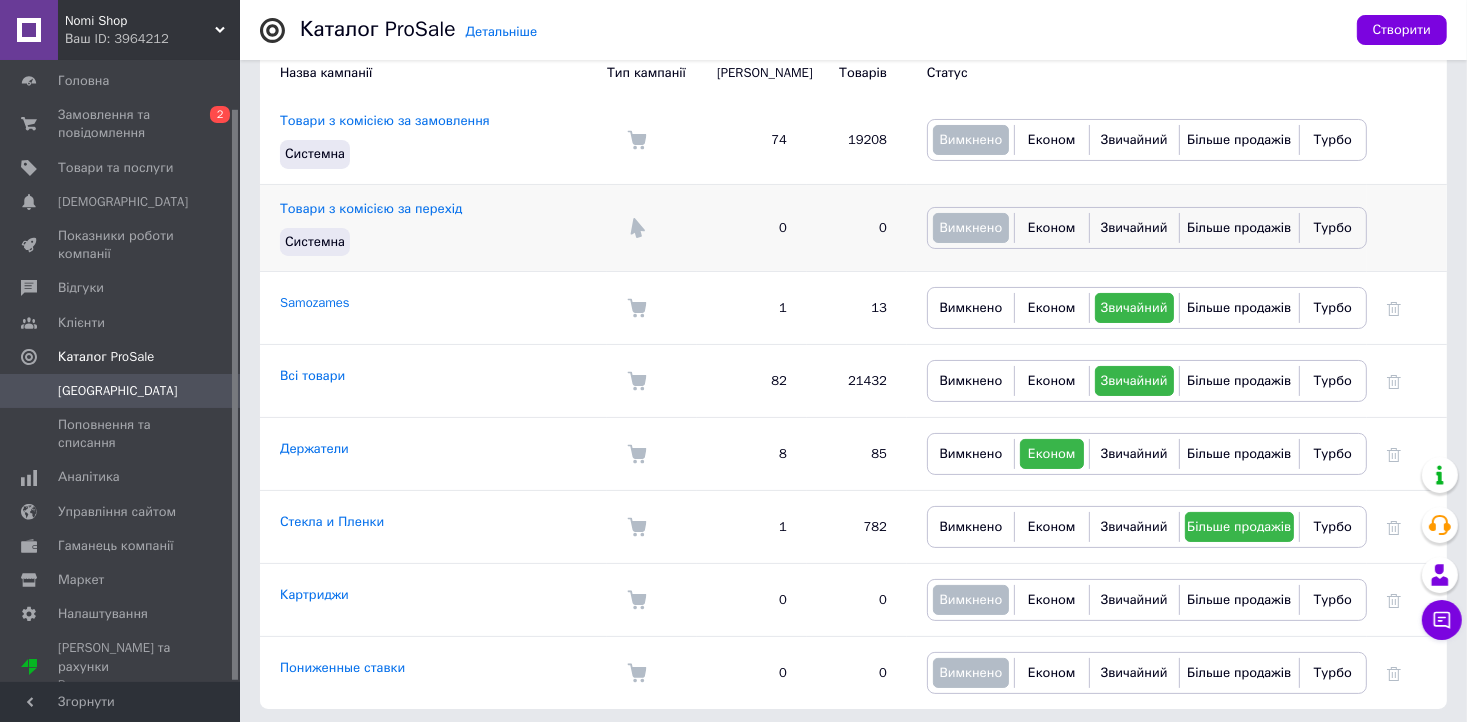scroll, scrollTop: 200, scrollLeft: 0, axis: vertical 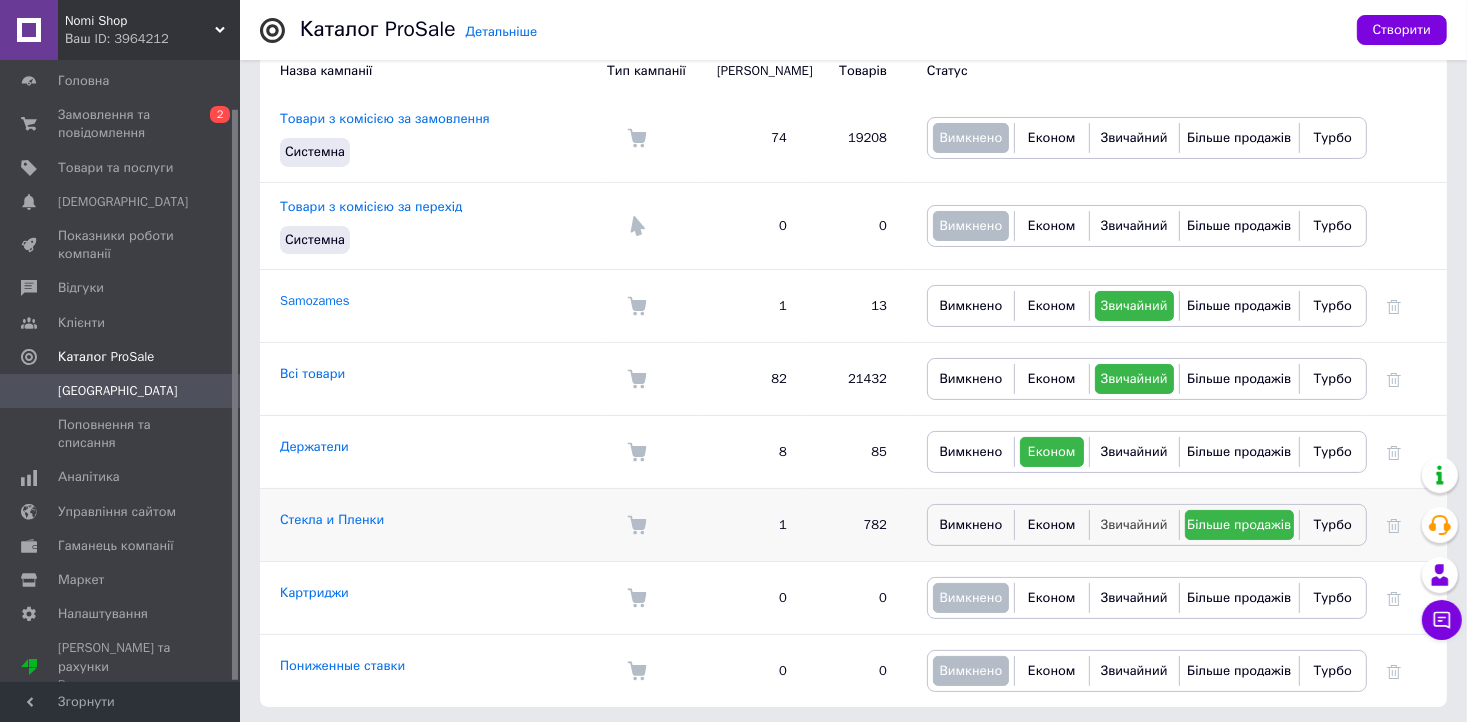 click on "Звичайний" at bounding box center (1134, 524) 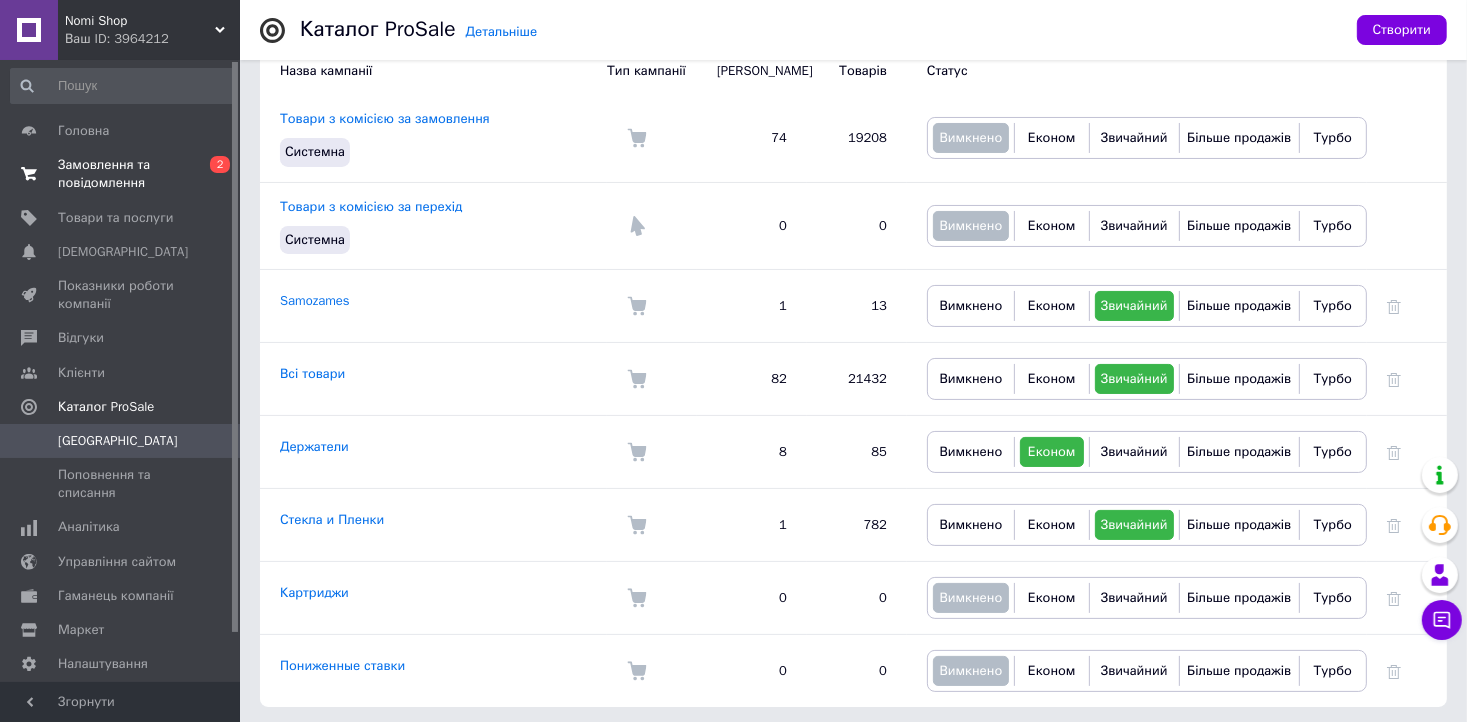 scroll, scrollTop: 0, scrollLeft: 0, axis: both 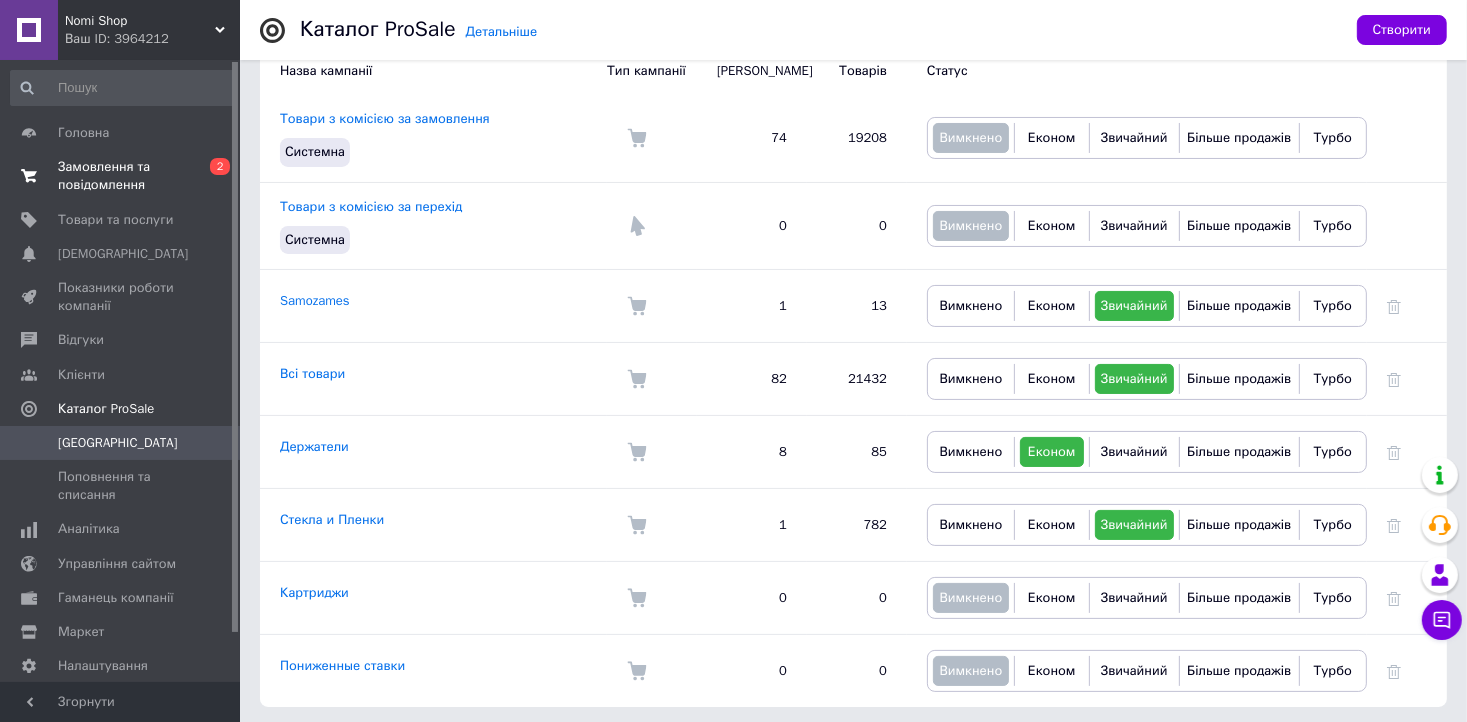 click on "Замовлення та повідомлення" at bounding box center (121, 176) 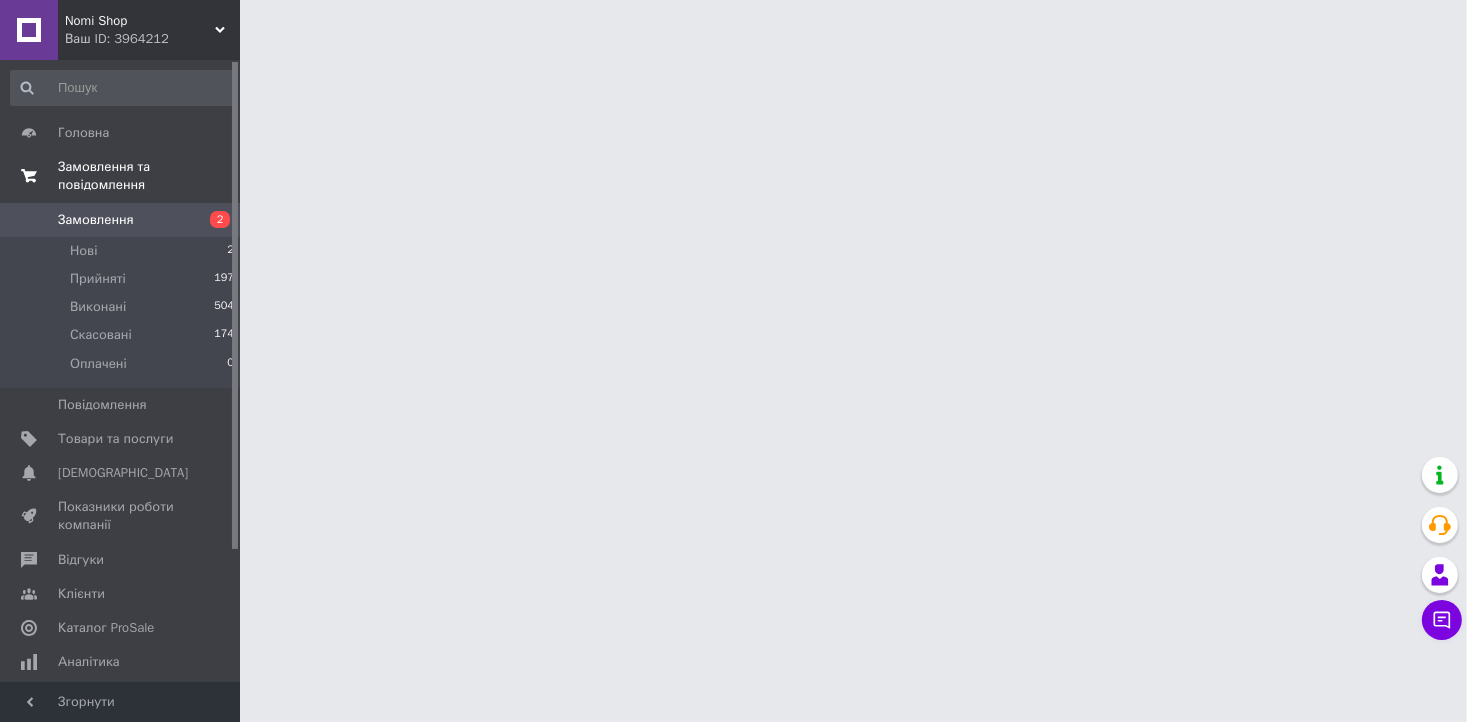 scroll, scrollTop: 0, scrollLeft: 0, axis: both 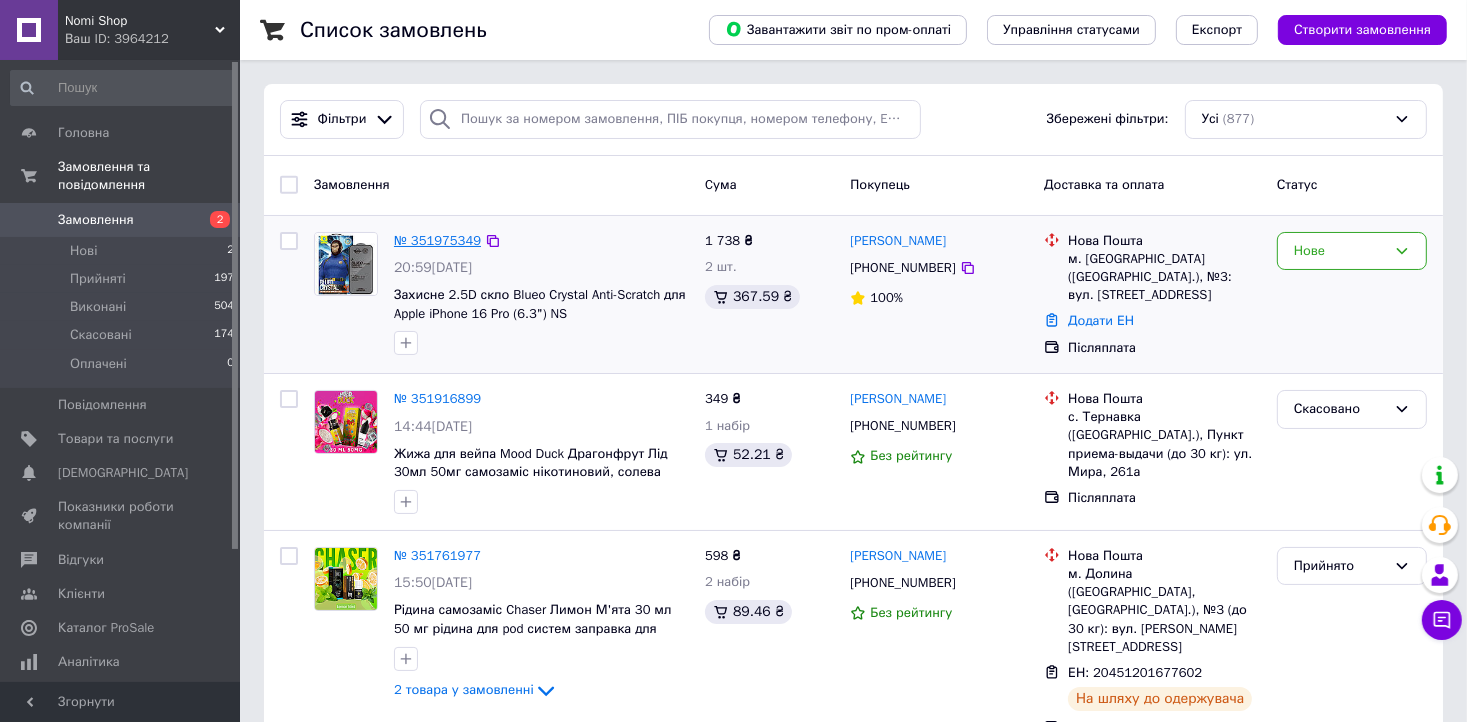 click on "№ 351975349" at bounding box center [437, 240] 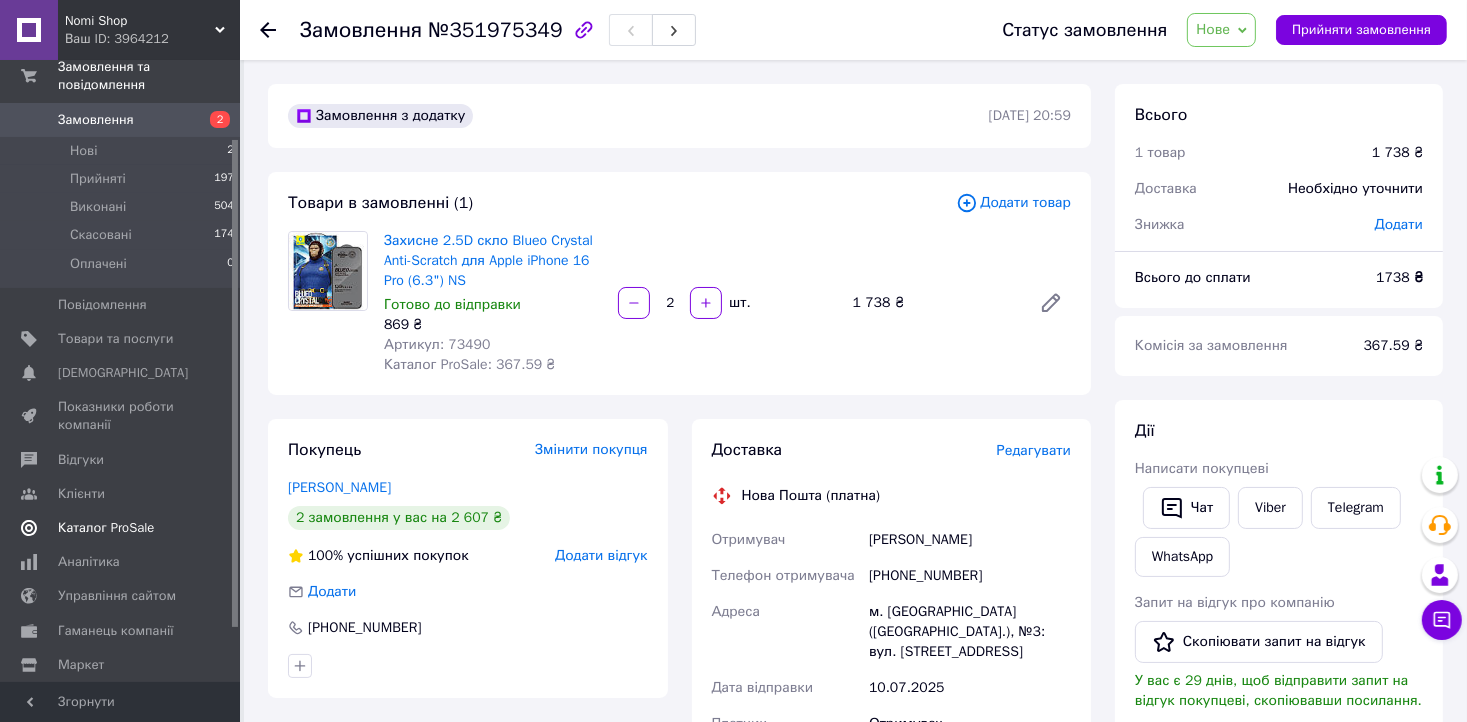 click on "Каталог ProSale" at bounding box center (123, 528) 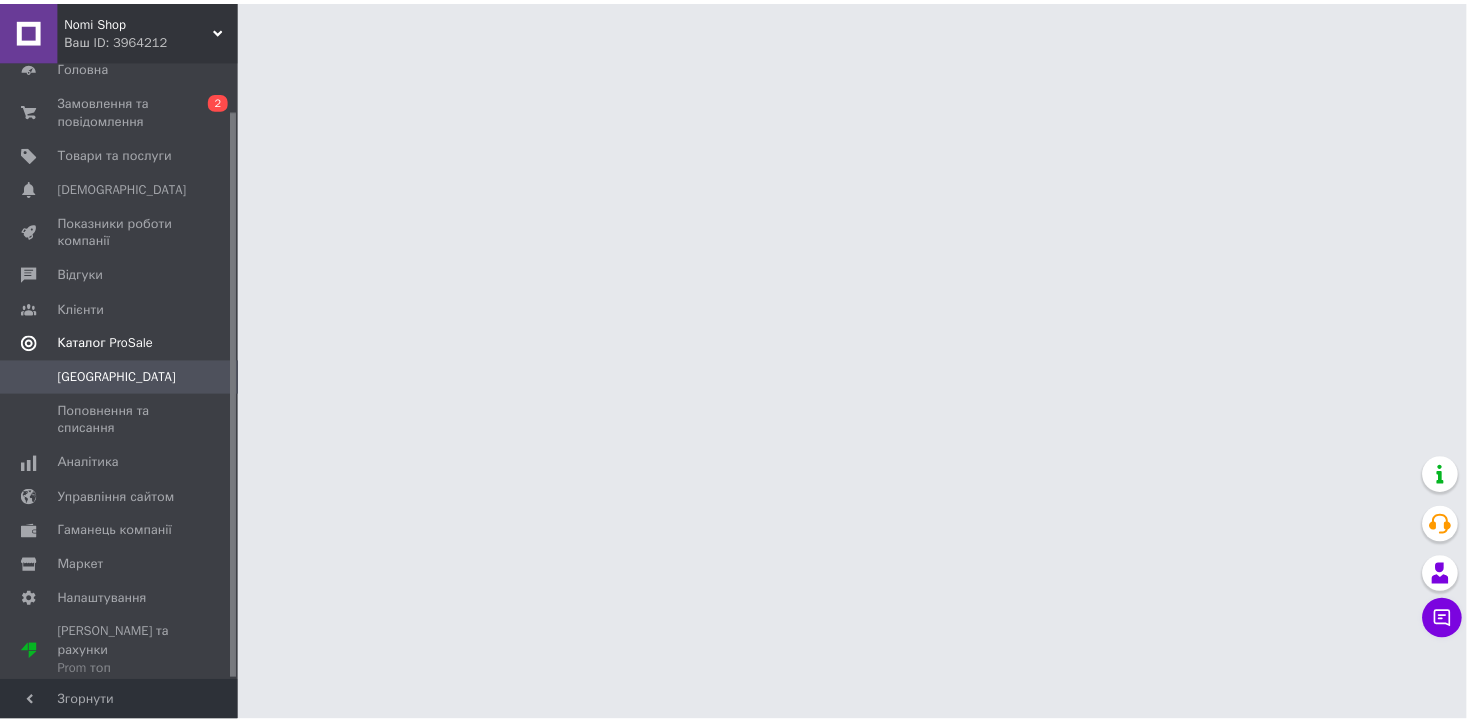 scroll, scrollTop: 52, scrollLeft: 0, axis: vertical 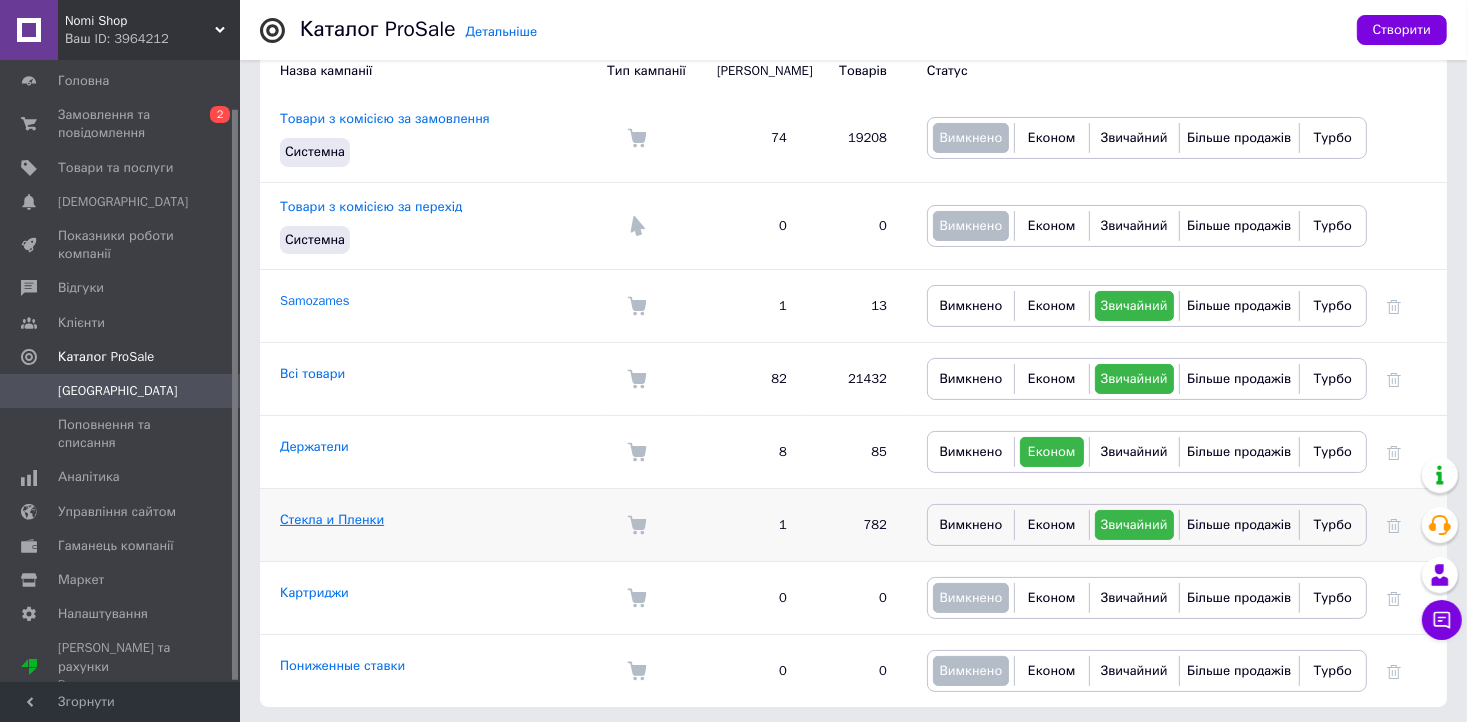 click on "Стекла и Пленки" at bounding box center (332, 519) 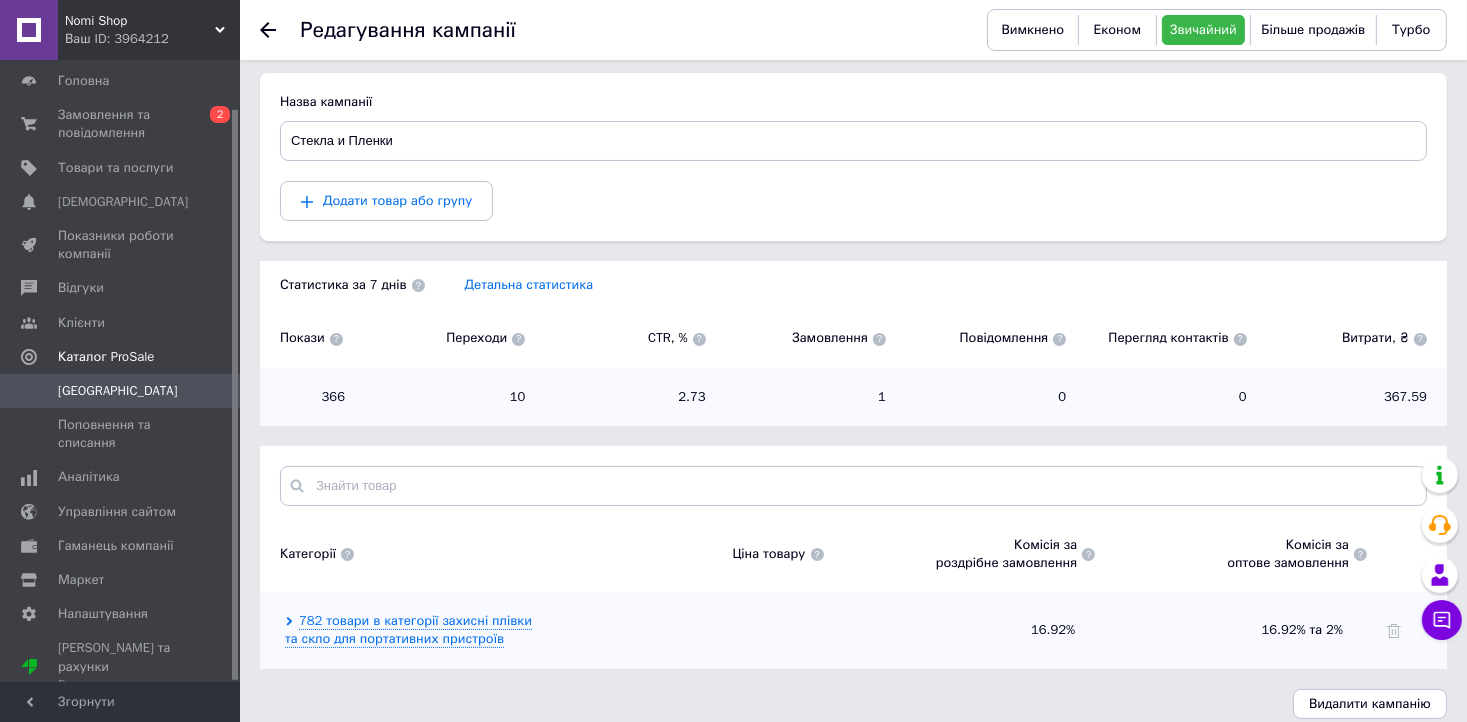 scroll, scrollTop: 189, scrollLeft: 0, axis: vertical 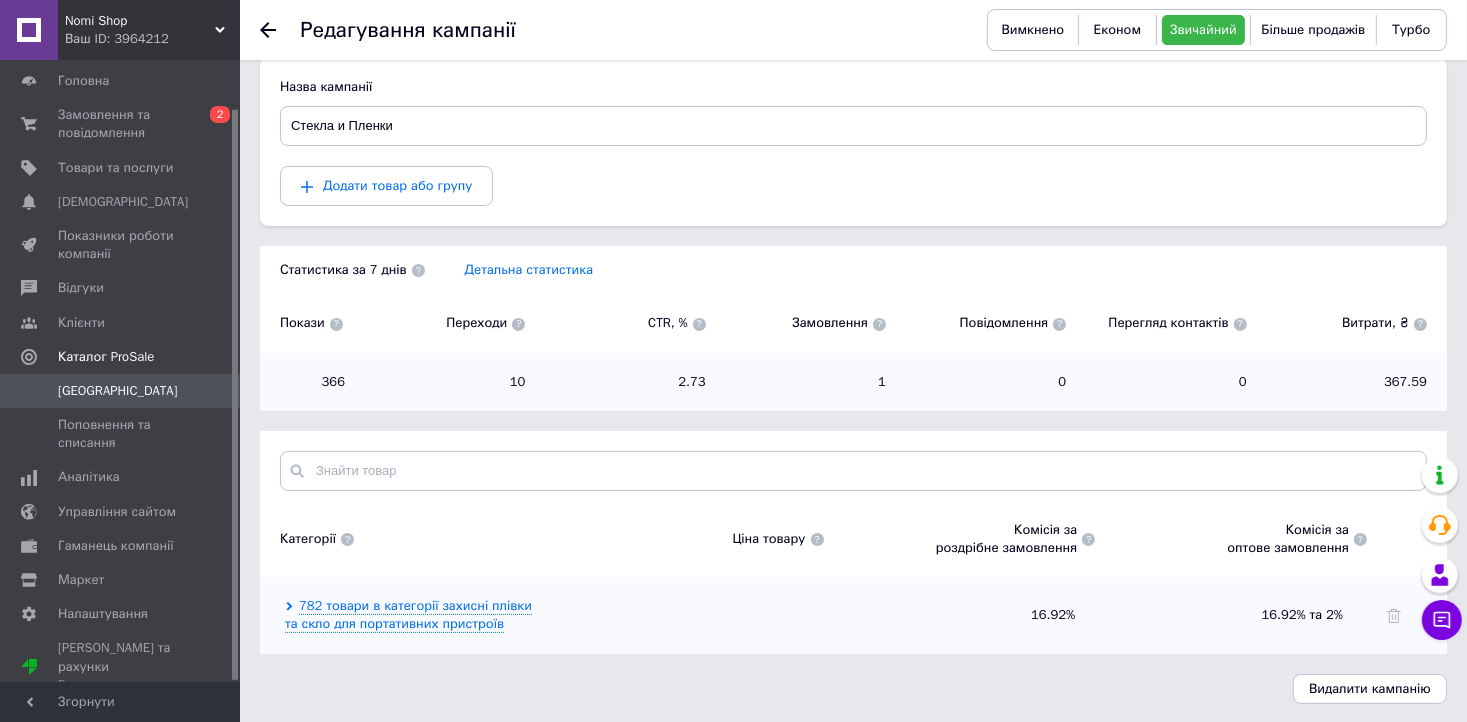 click on "782 товари в категорії захисні плівки та скло для портативних пристроїв" at bounding box center (416, 615) 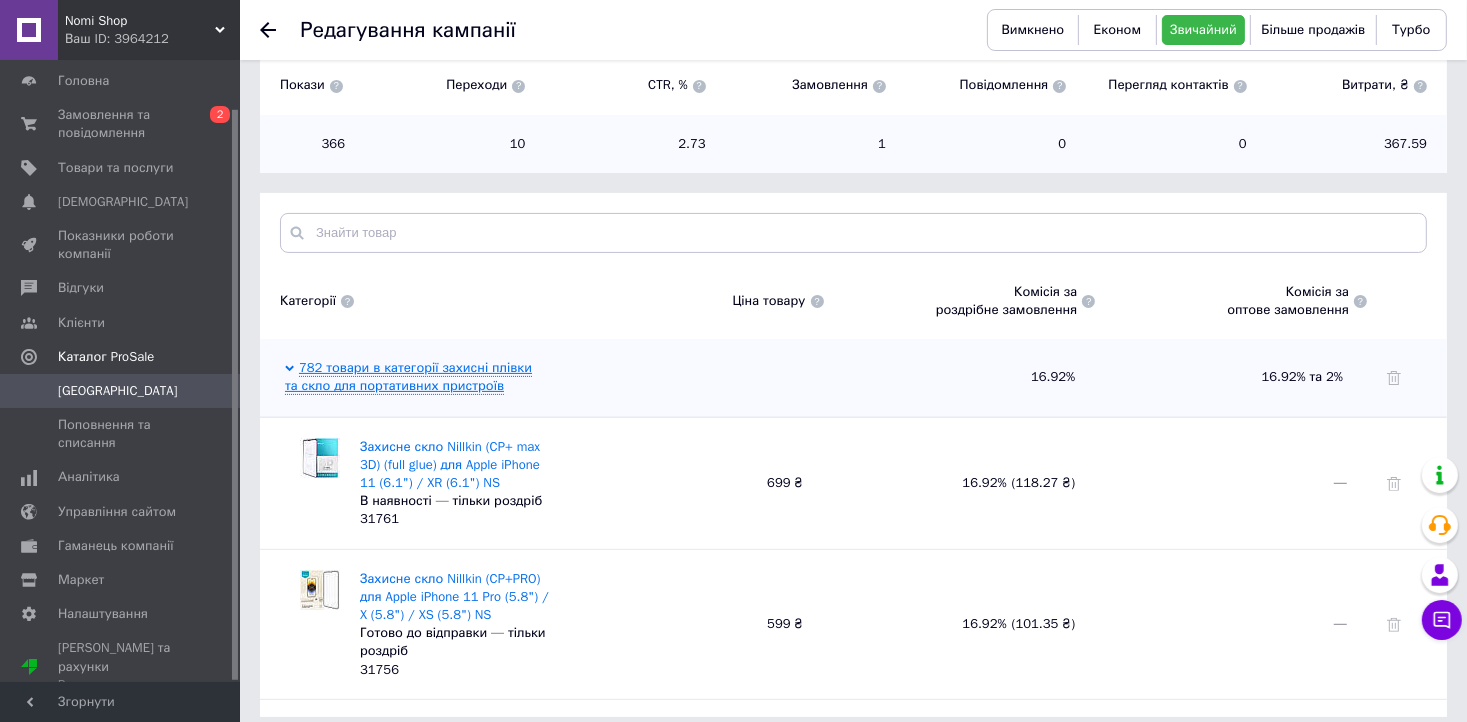 scroll, scrollTop: 490, scrollLeft: 0, axis: vertical 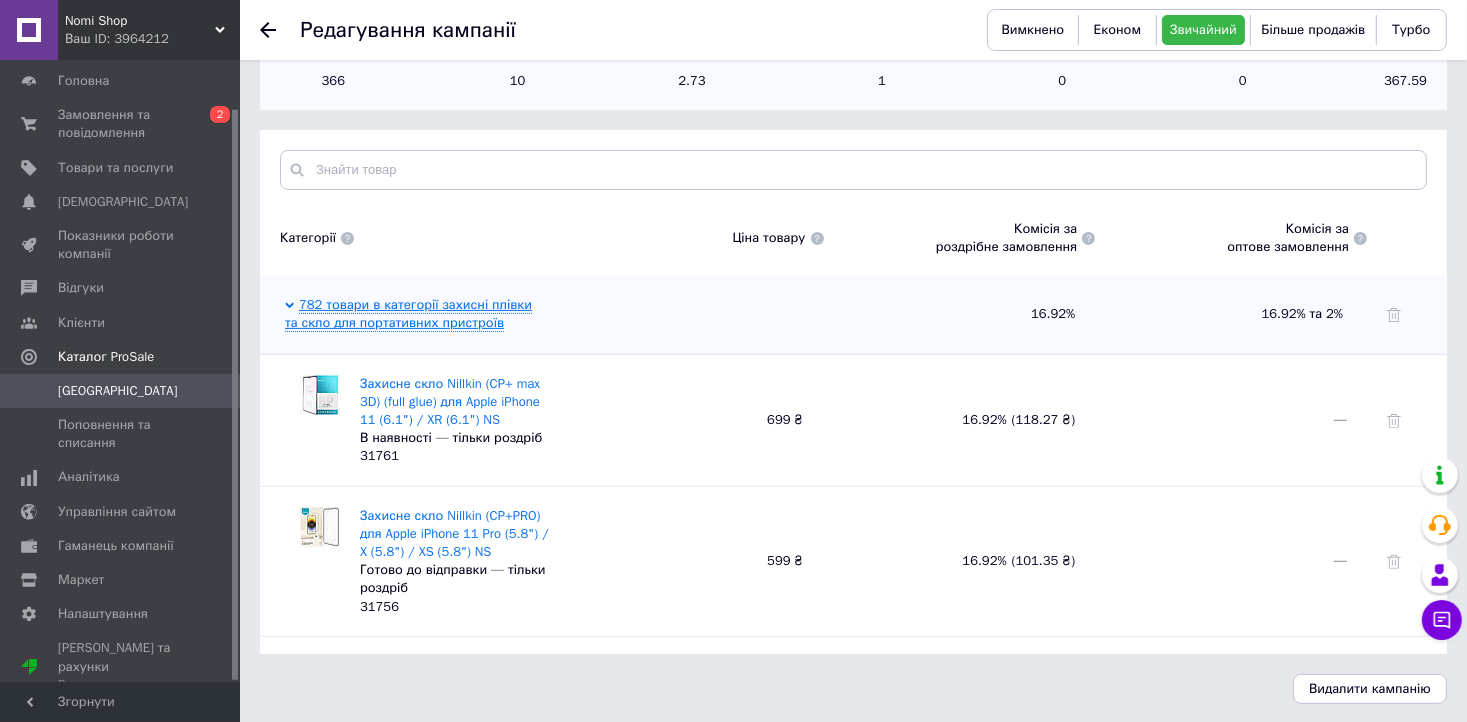 click on "782 товари в категорії захисні плівки та скло для портативних пристроїв" at bounding box center [408, 314] 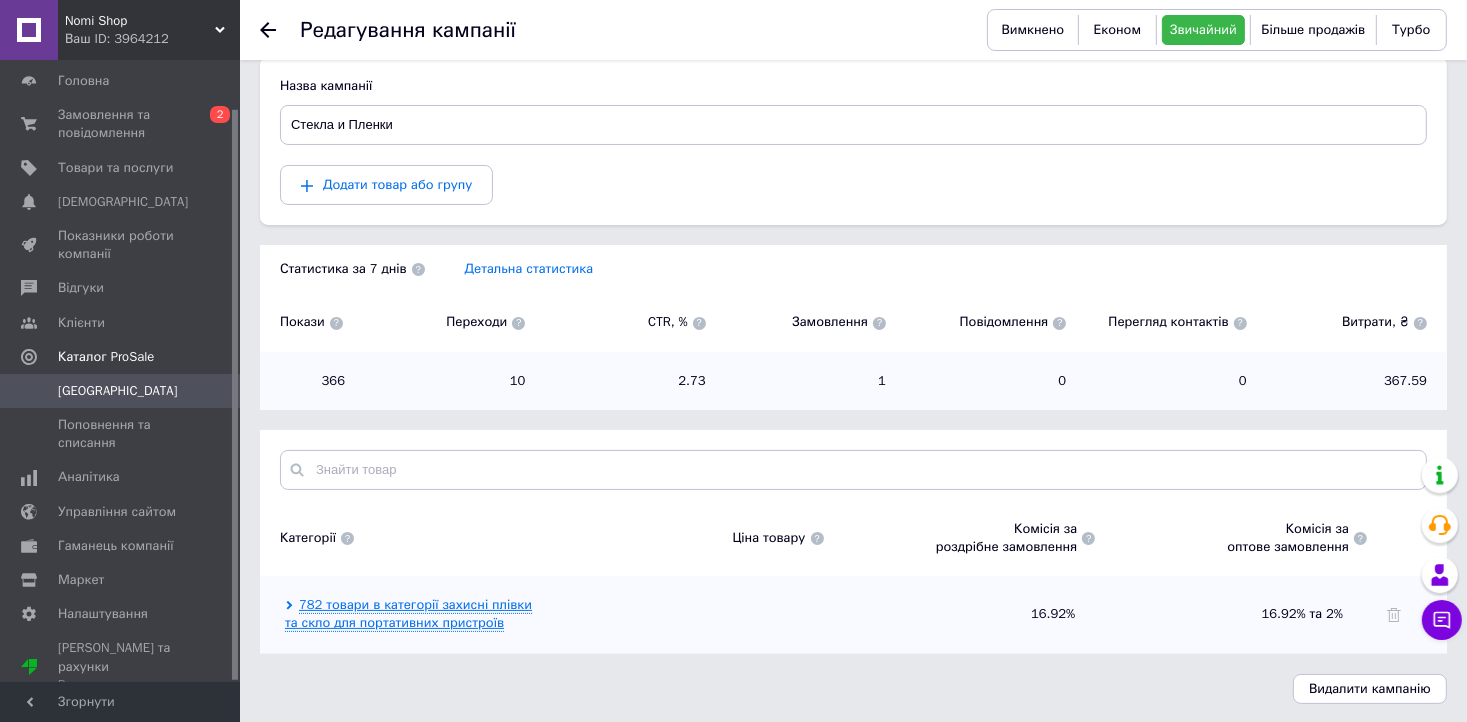 click on "782 товари в категорії захисні плівки та скло для портативних пристроїв" at bounding box center (408, 614) 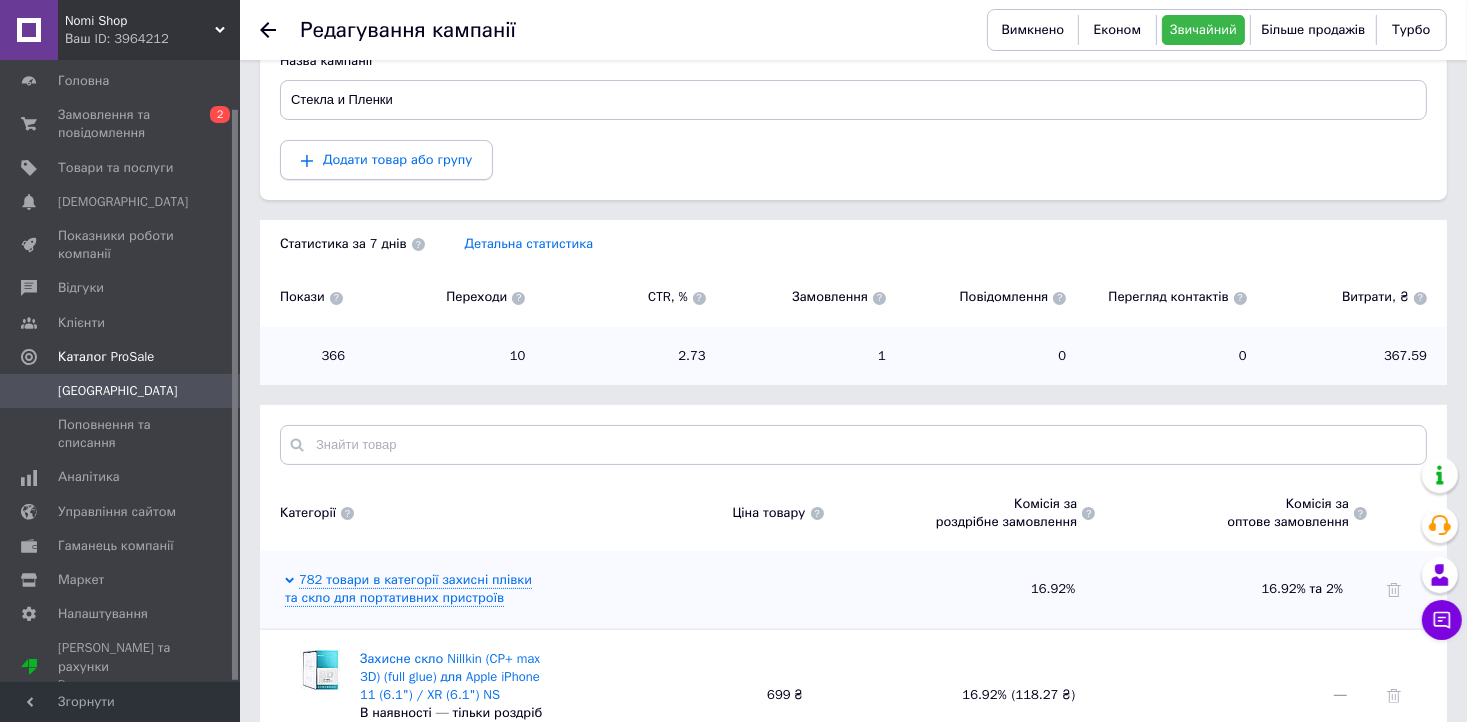 scroll, scrollTop: 90, scrollLeft: 0, axis: vertical 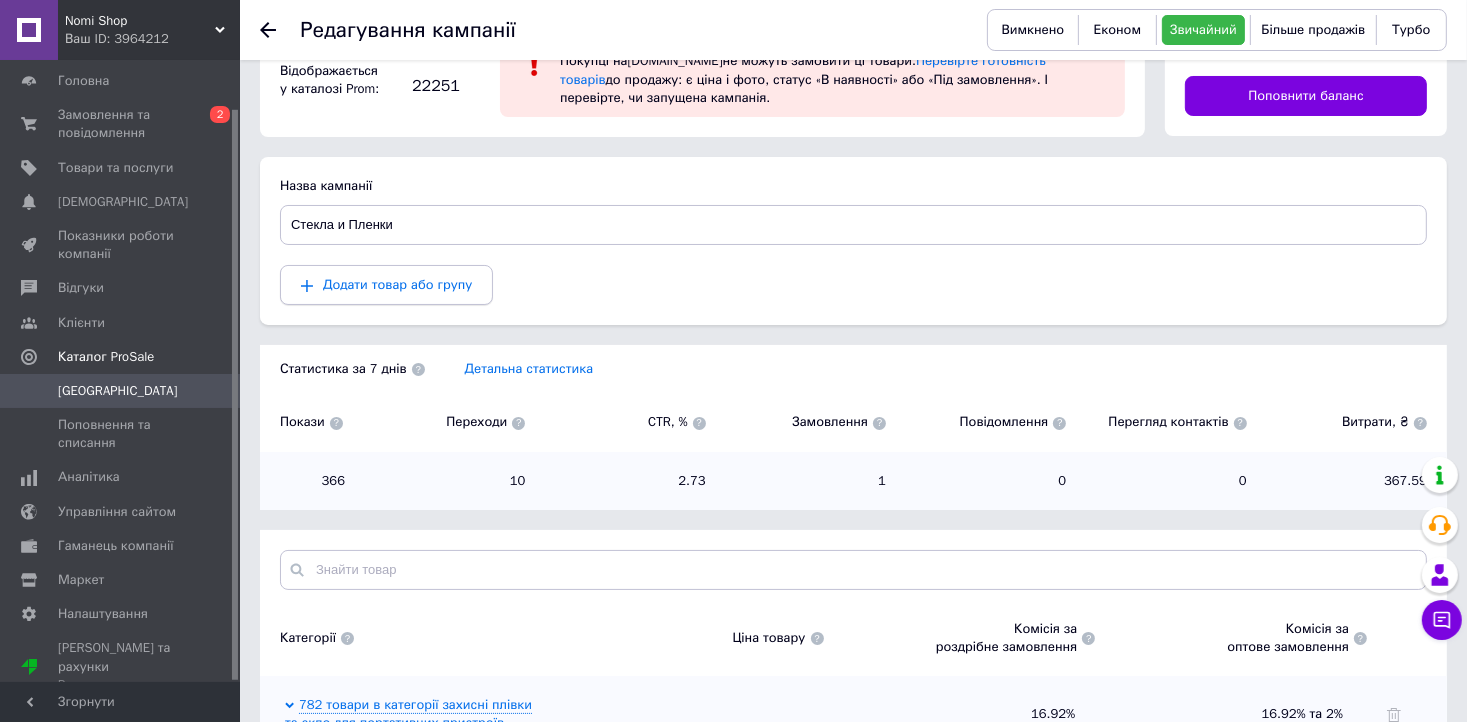 click on "Додати товар або групу" at bounding box center (397, 284) 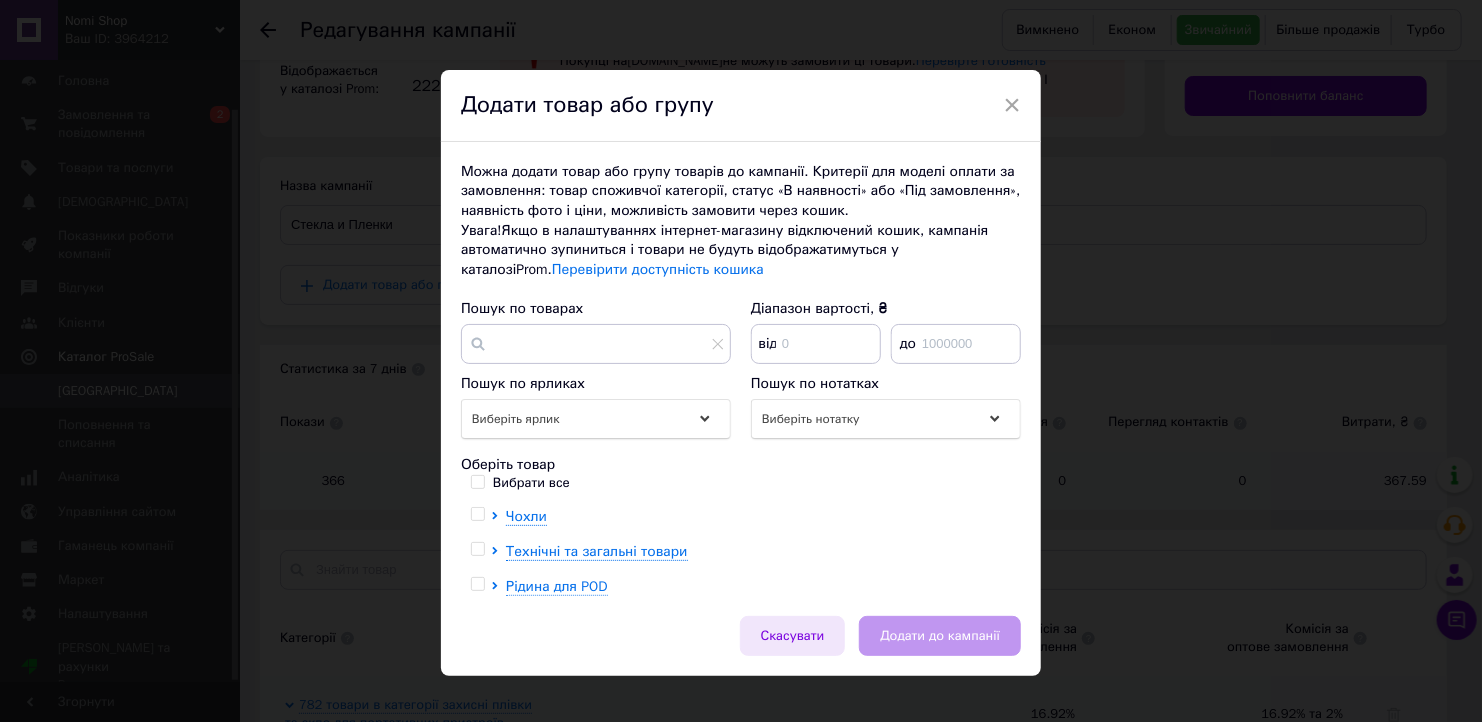 click on "Скасувати" at bounding box center [793, 636] 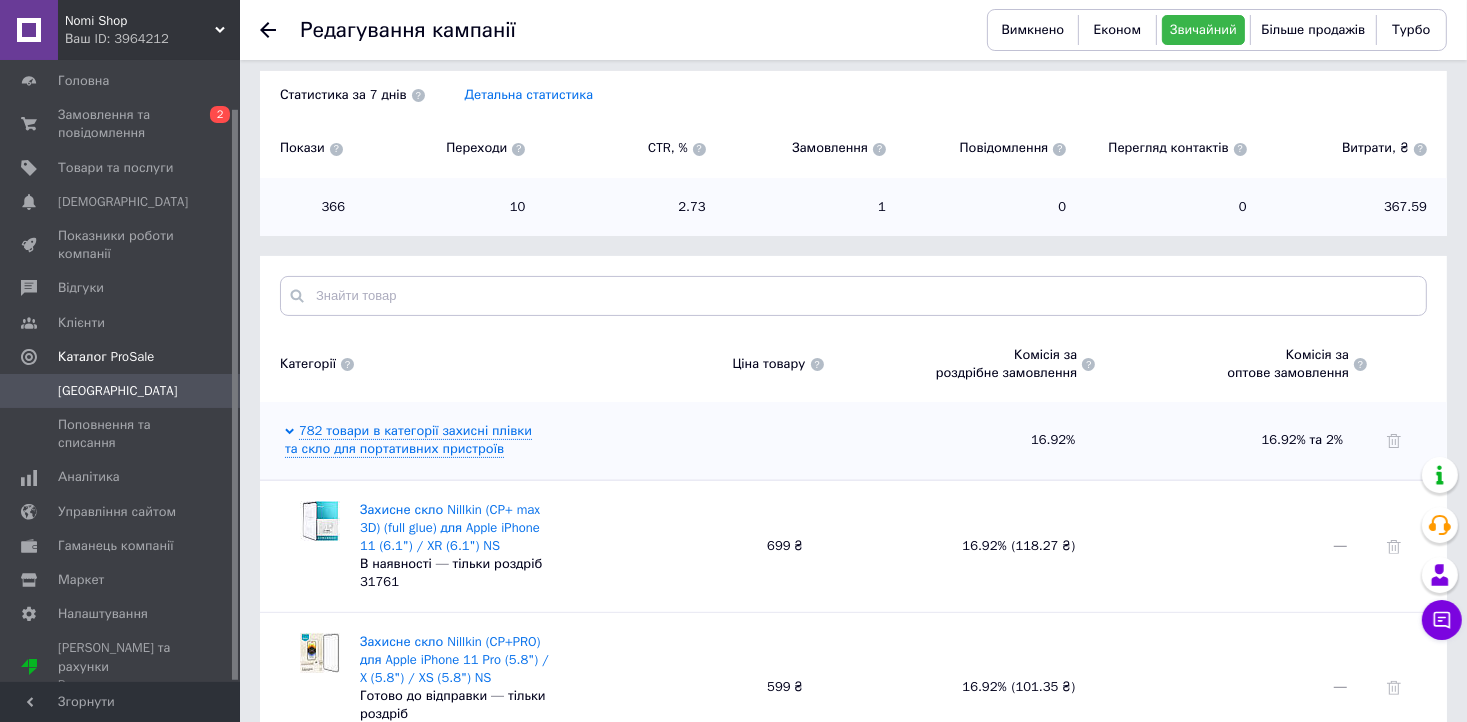 scroll, scrollTop: 390, scrollLeft: 0, axis: vertical 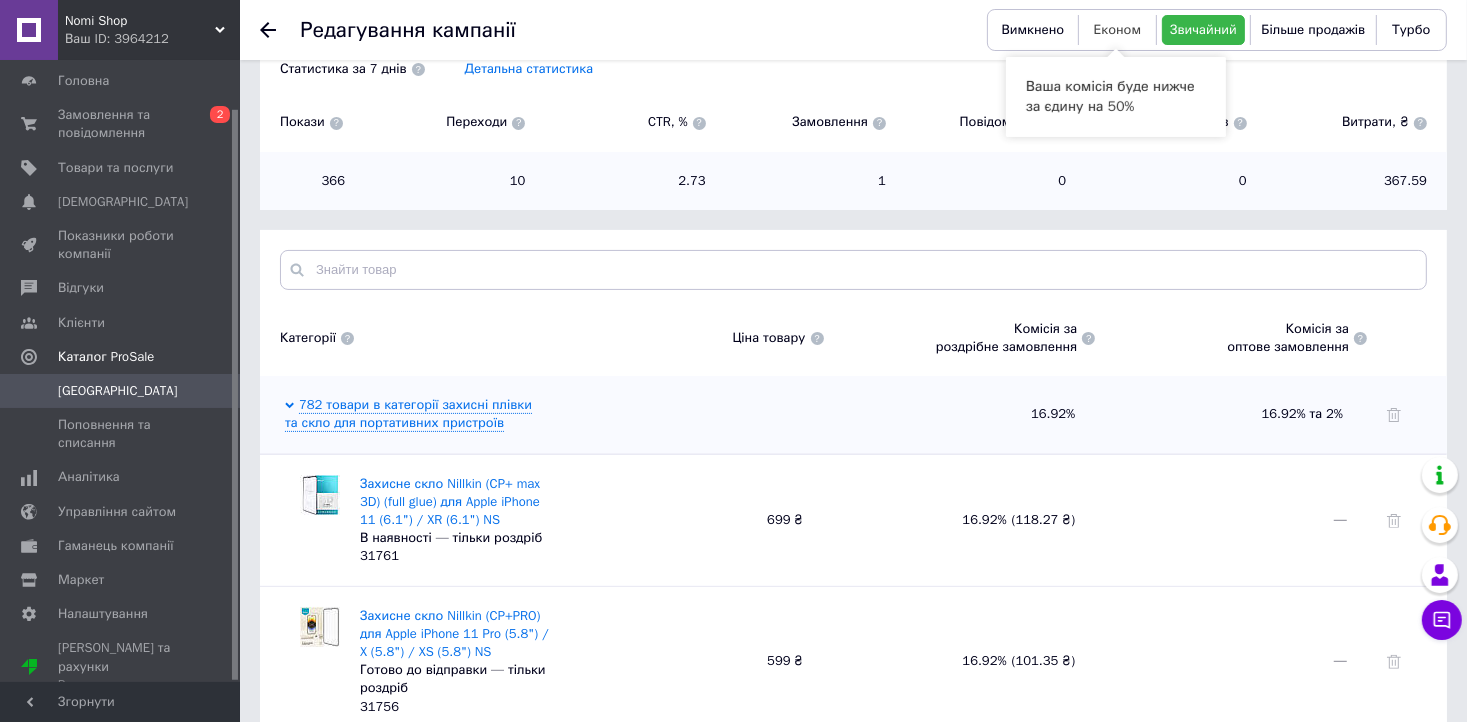 click on "Економ" at bounding box center [1118, 29] 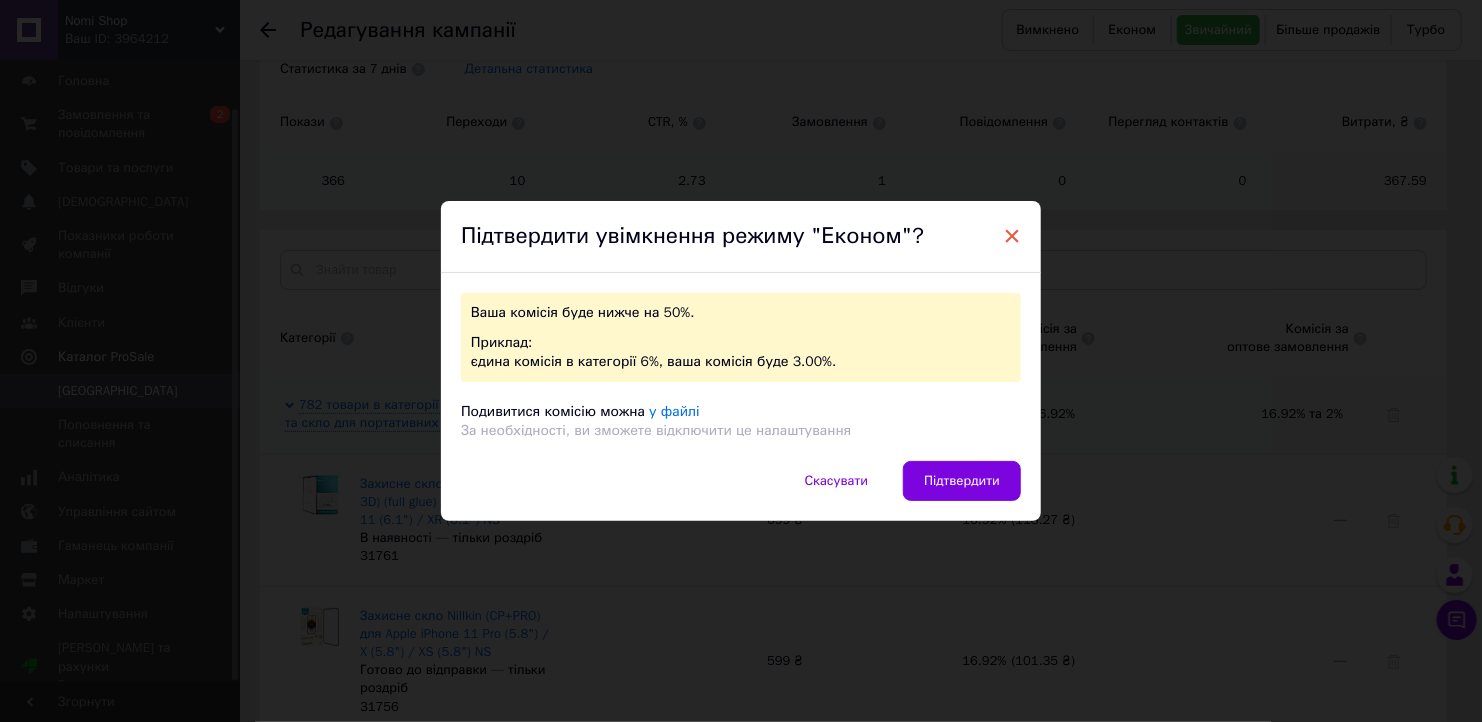 click on "×" at bounding box center (1012, 236) 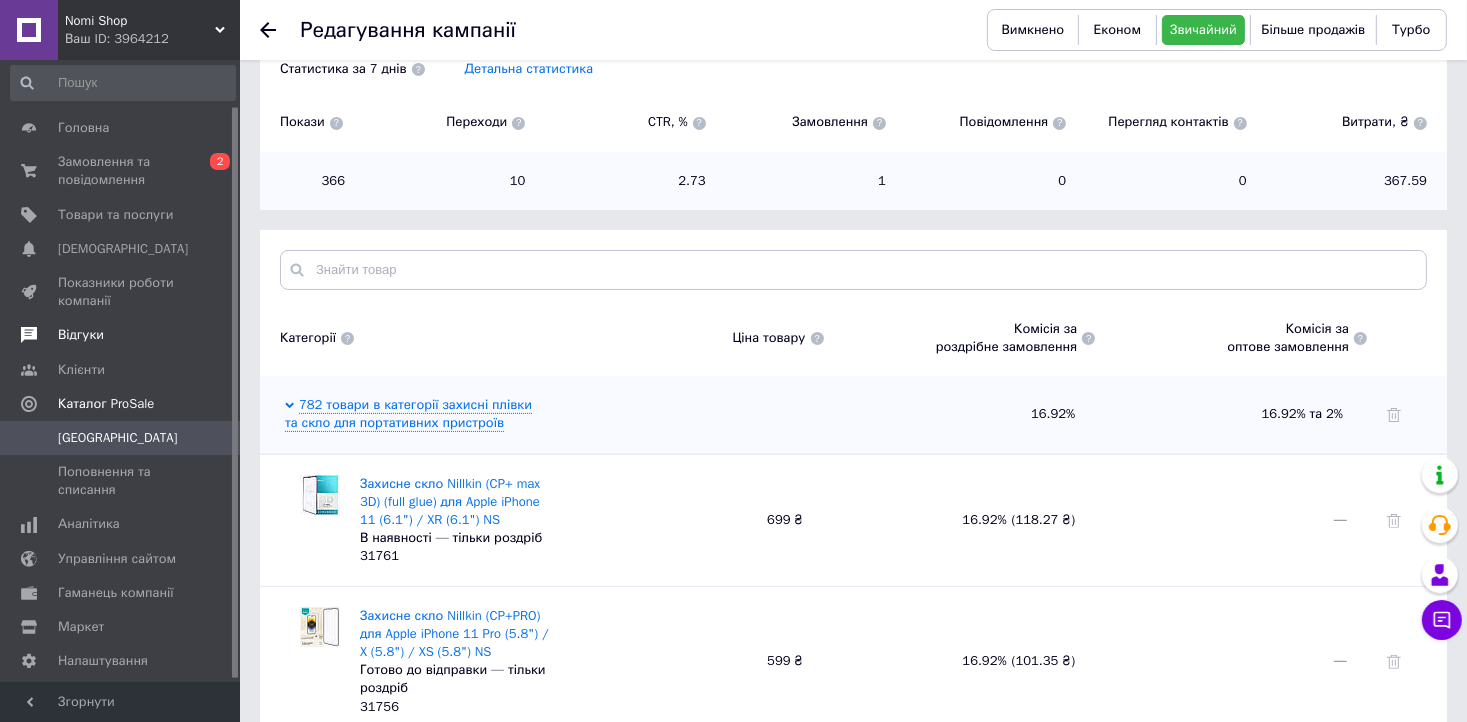 scroll, scrollTop: 0, scrollLeft: 0, axis: both 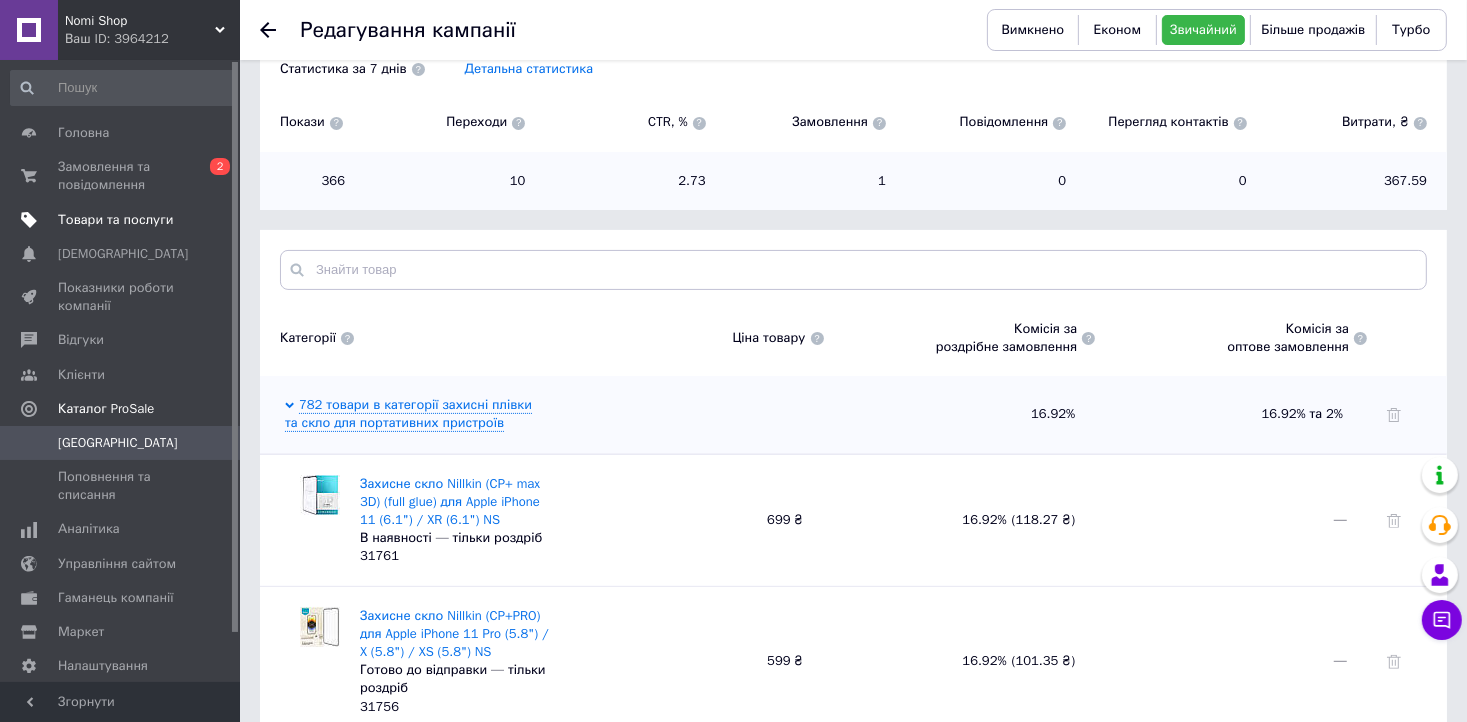 click on "Товари та послуги" at bounding box center [115, 220] 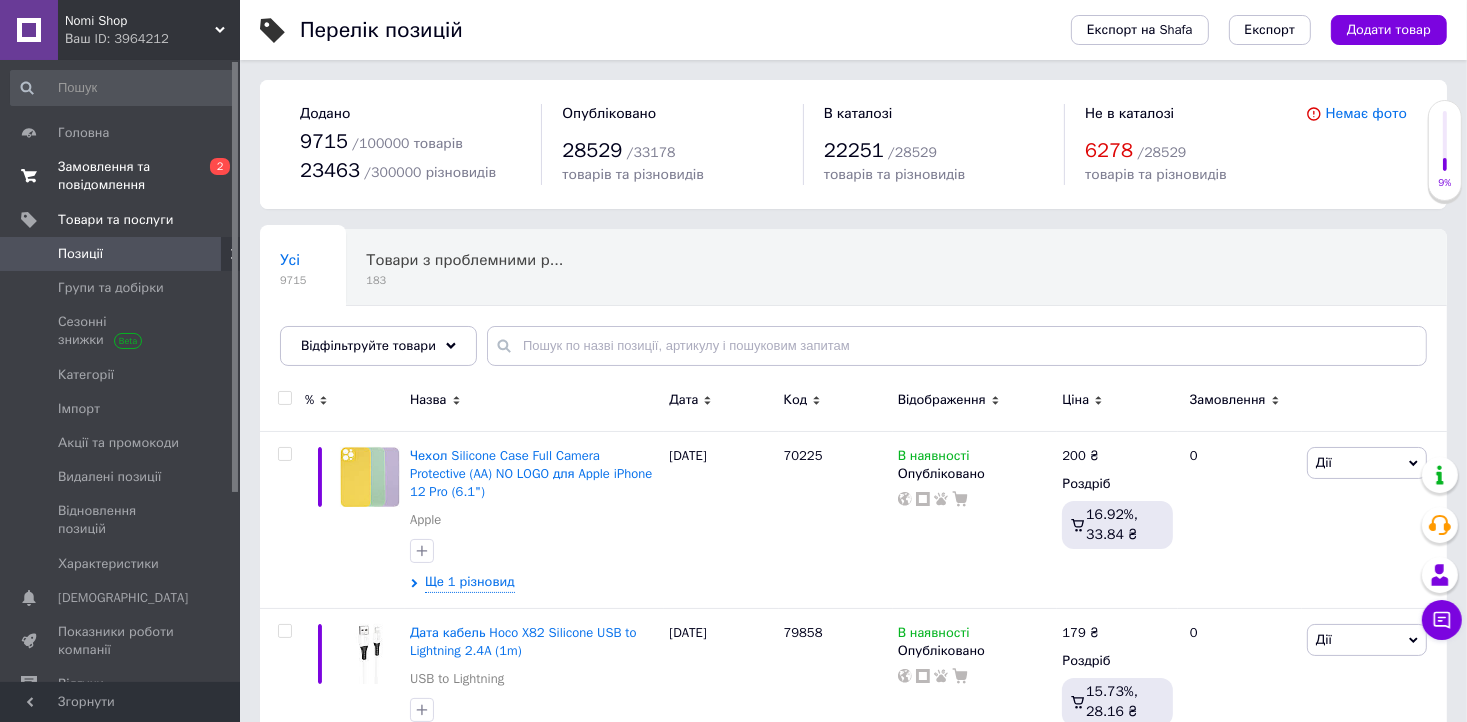 click on "Замовлення та повідомлення" at bounding box center (121, 176) 